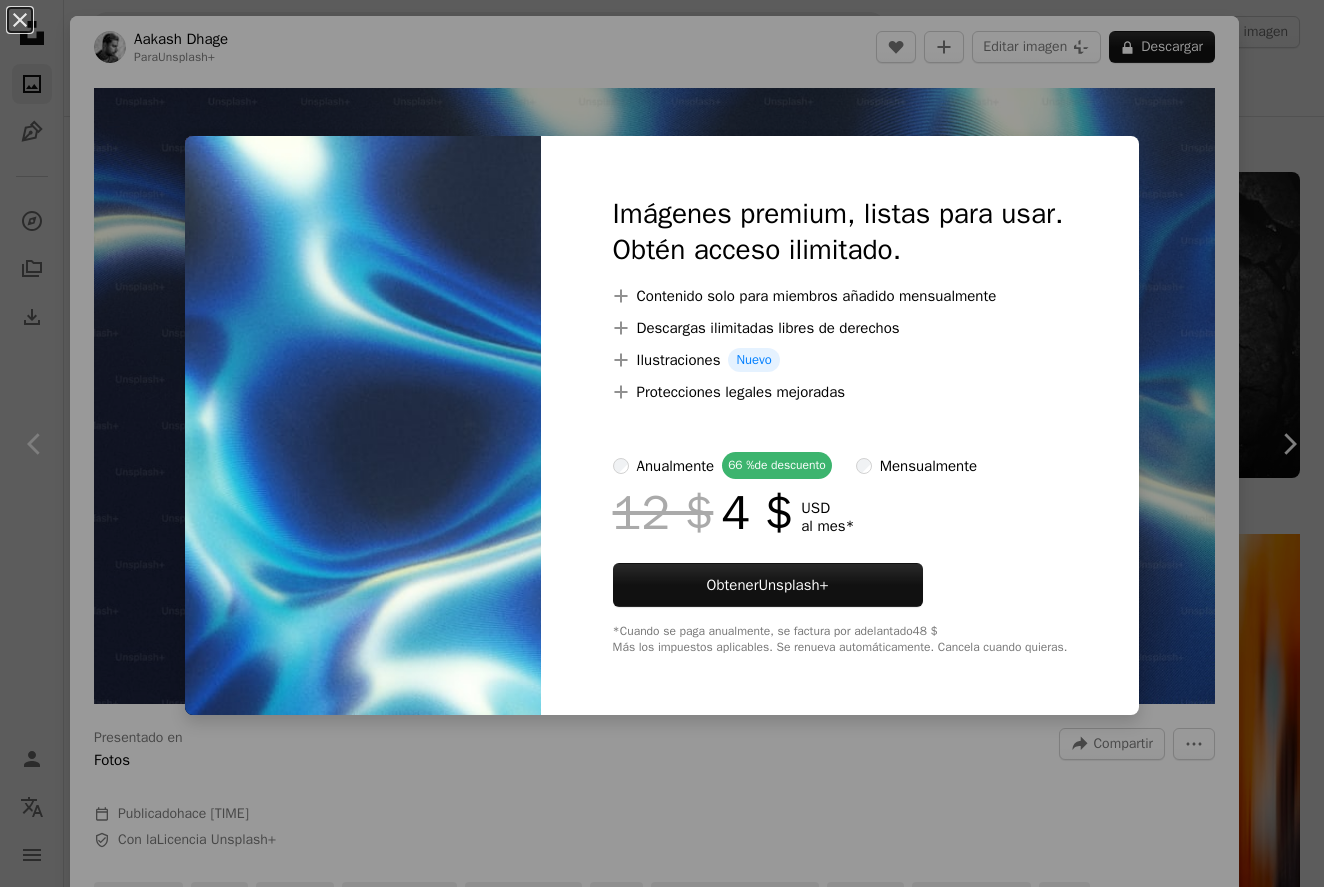 scroll, scrollTop: 7303, scrollLeft: 0, axis: vertical 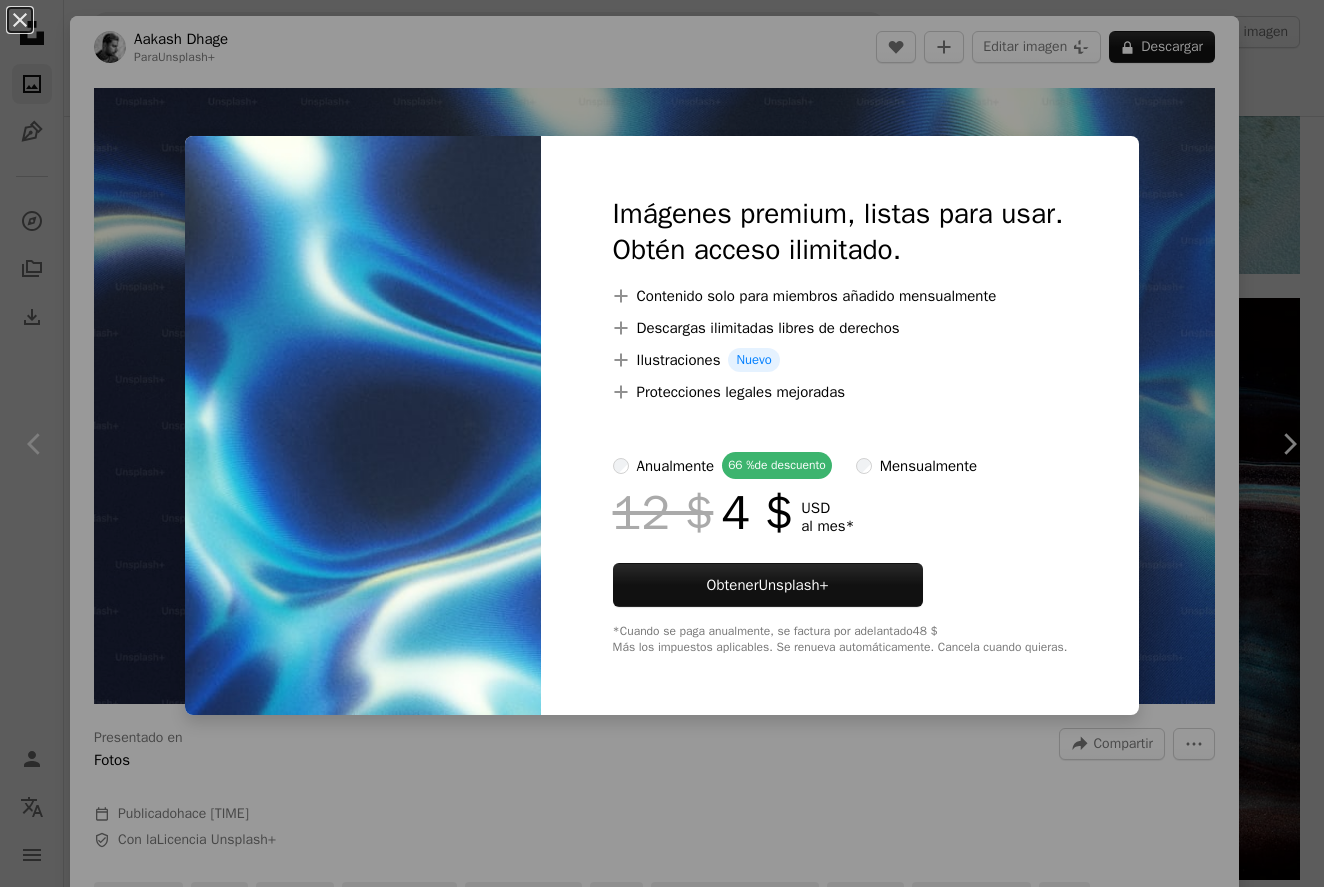 click at bounding box center [363, 425] 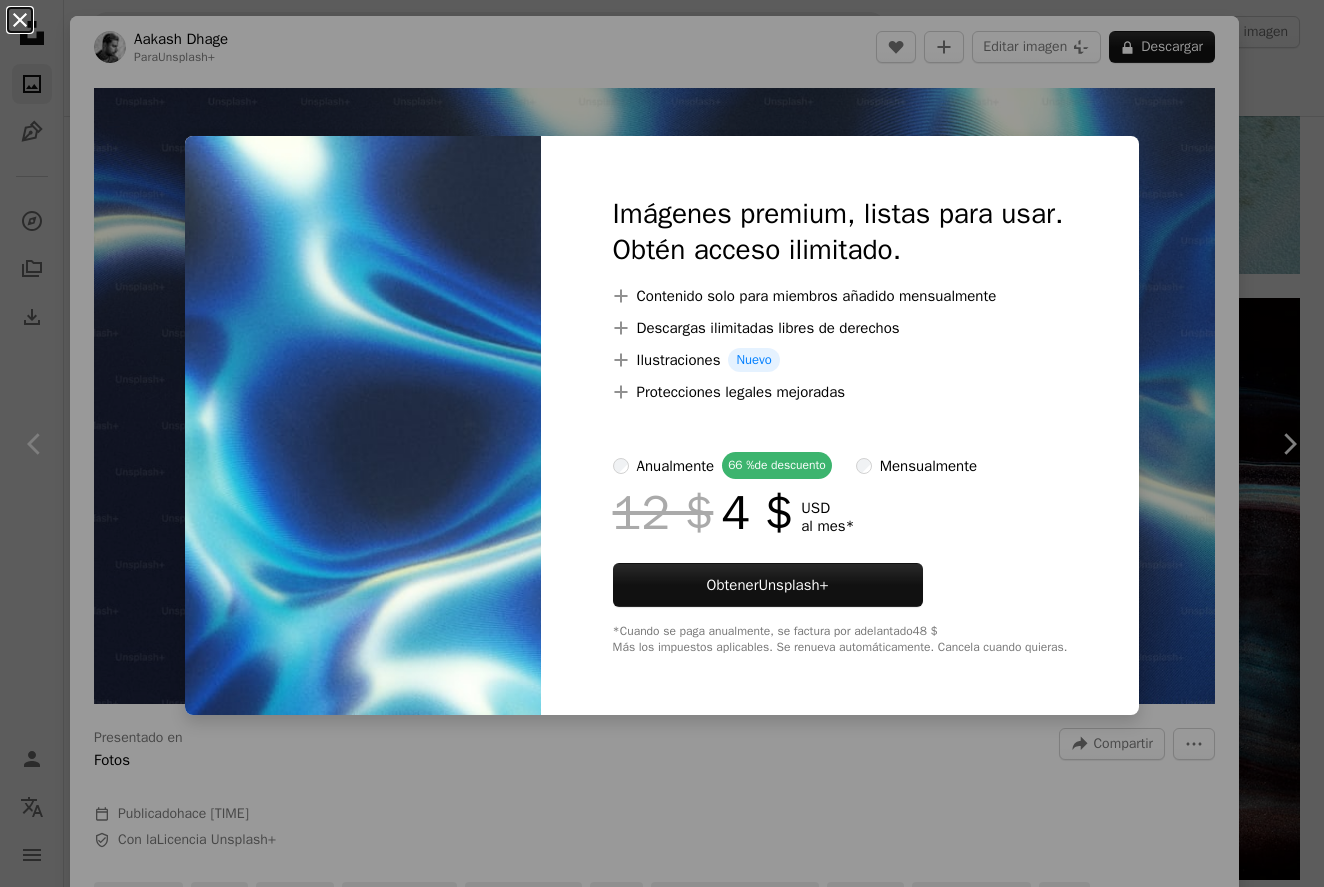 click on "An X shape" at bounding box center [20, 20] 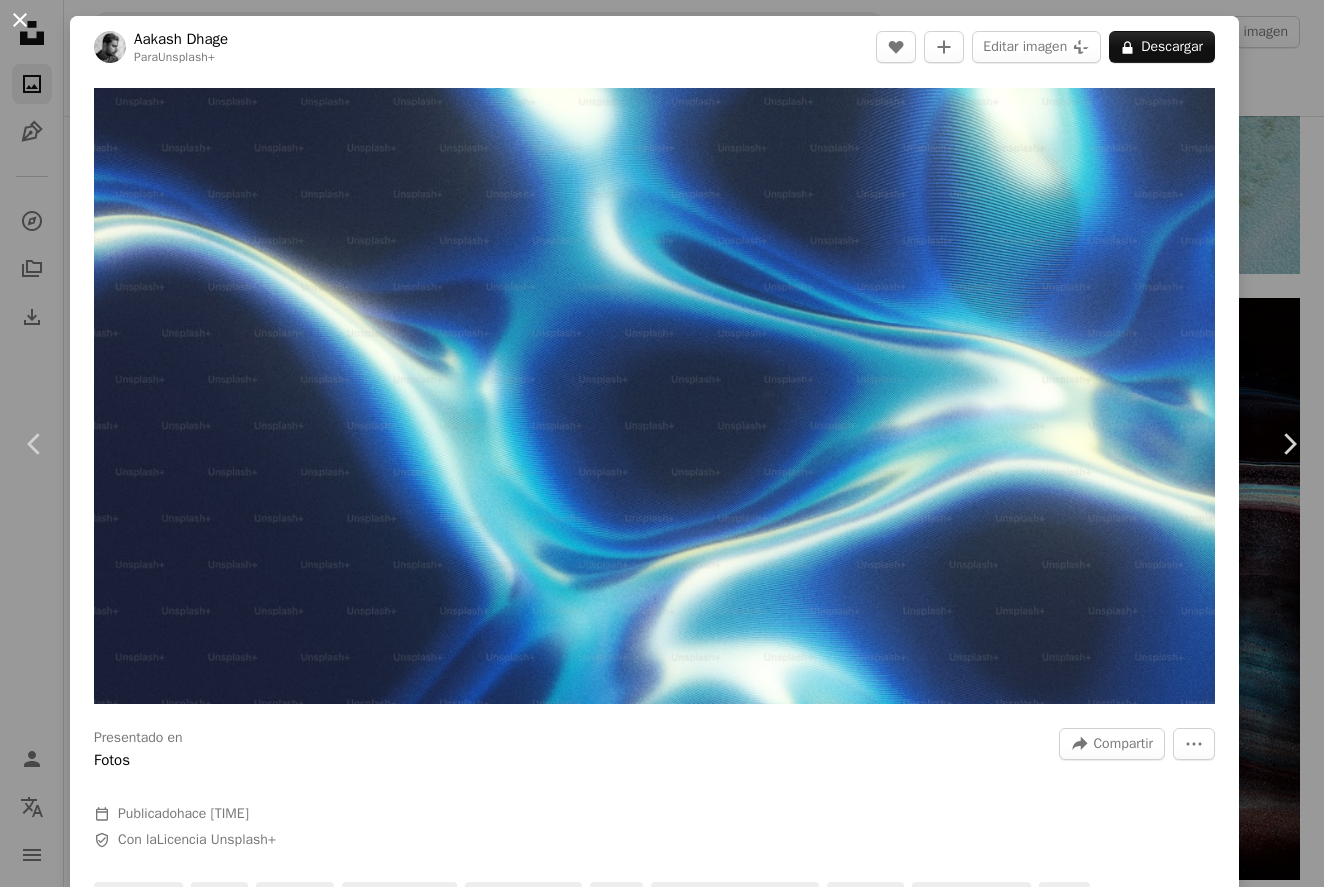 click on "An X shape" at bounding box center (20, 20) 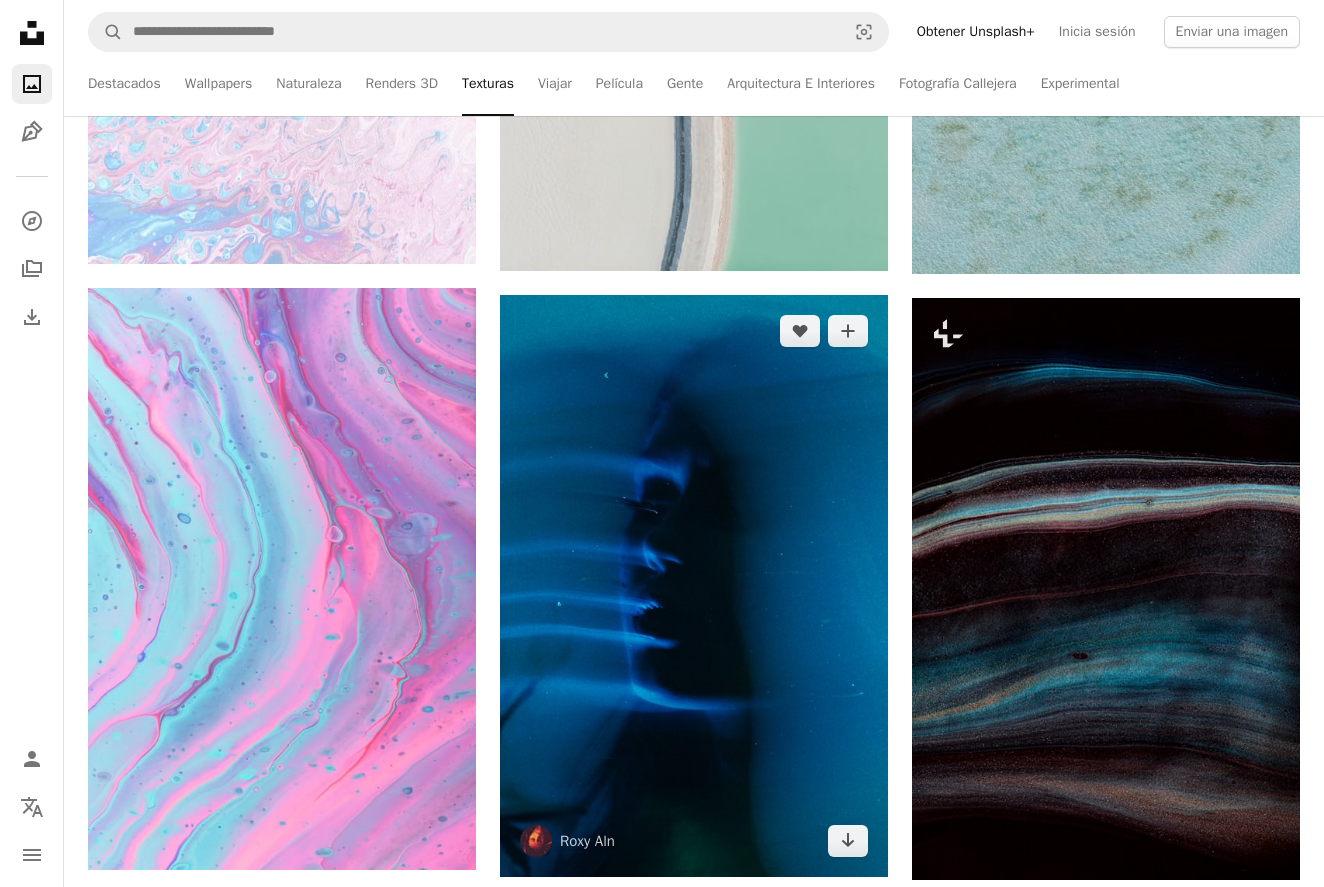 click at bounding box center [694, 586] 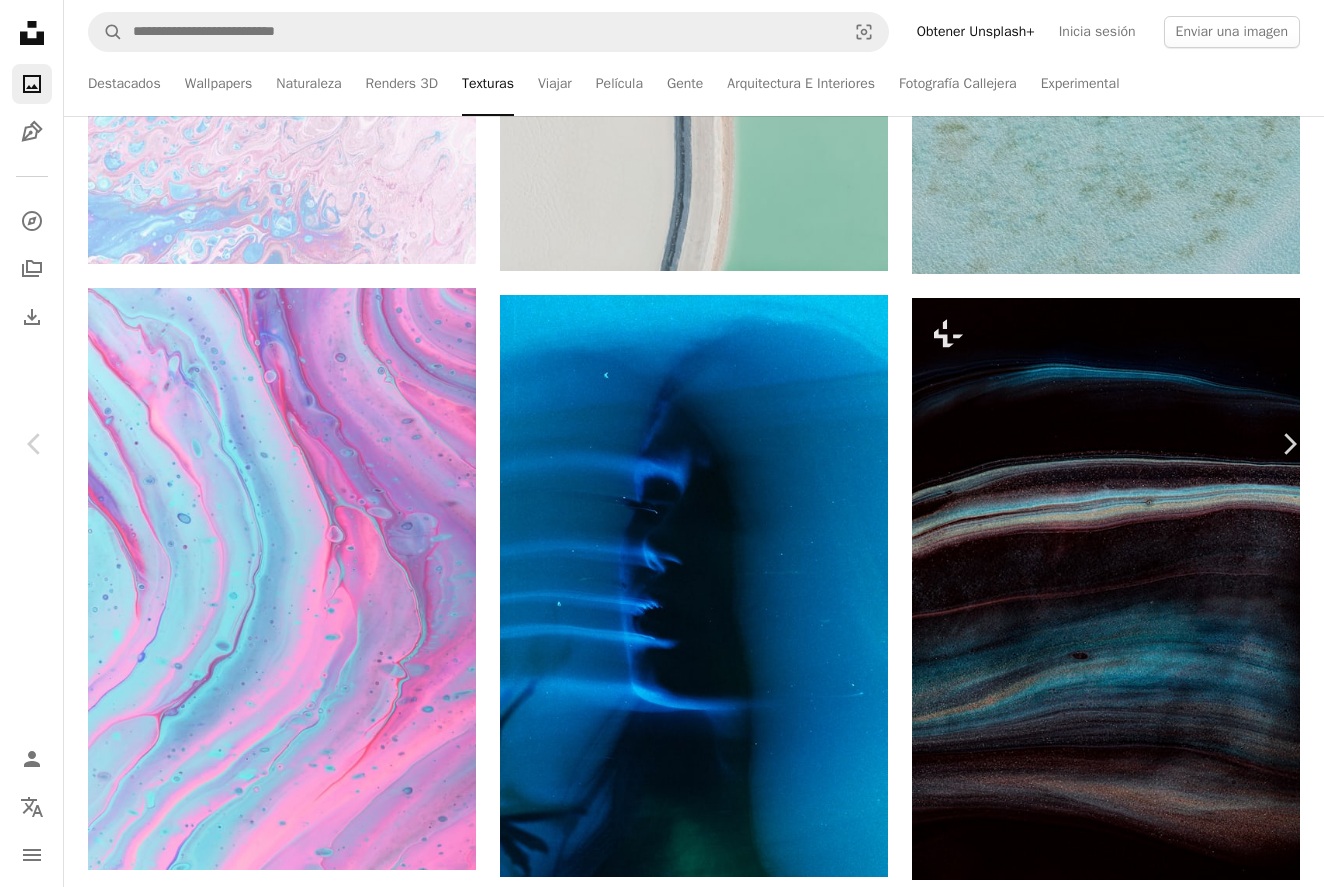 scroll, scrollTop: 1101, scrollLeft: 0, axis: vertical 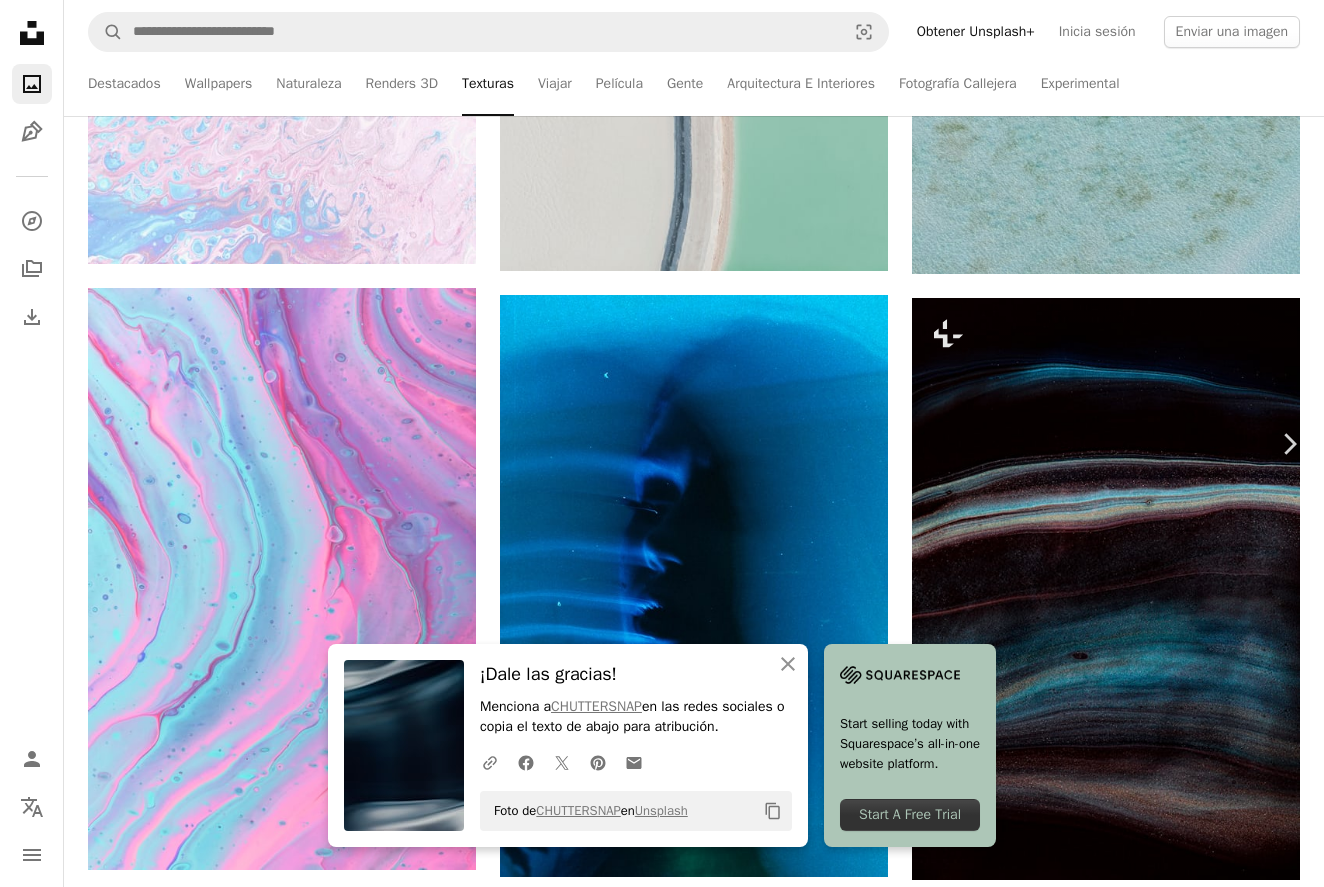 click on "Chevron left" 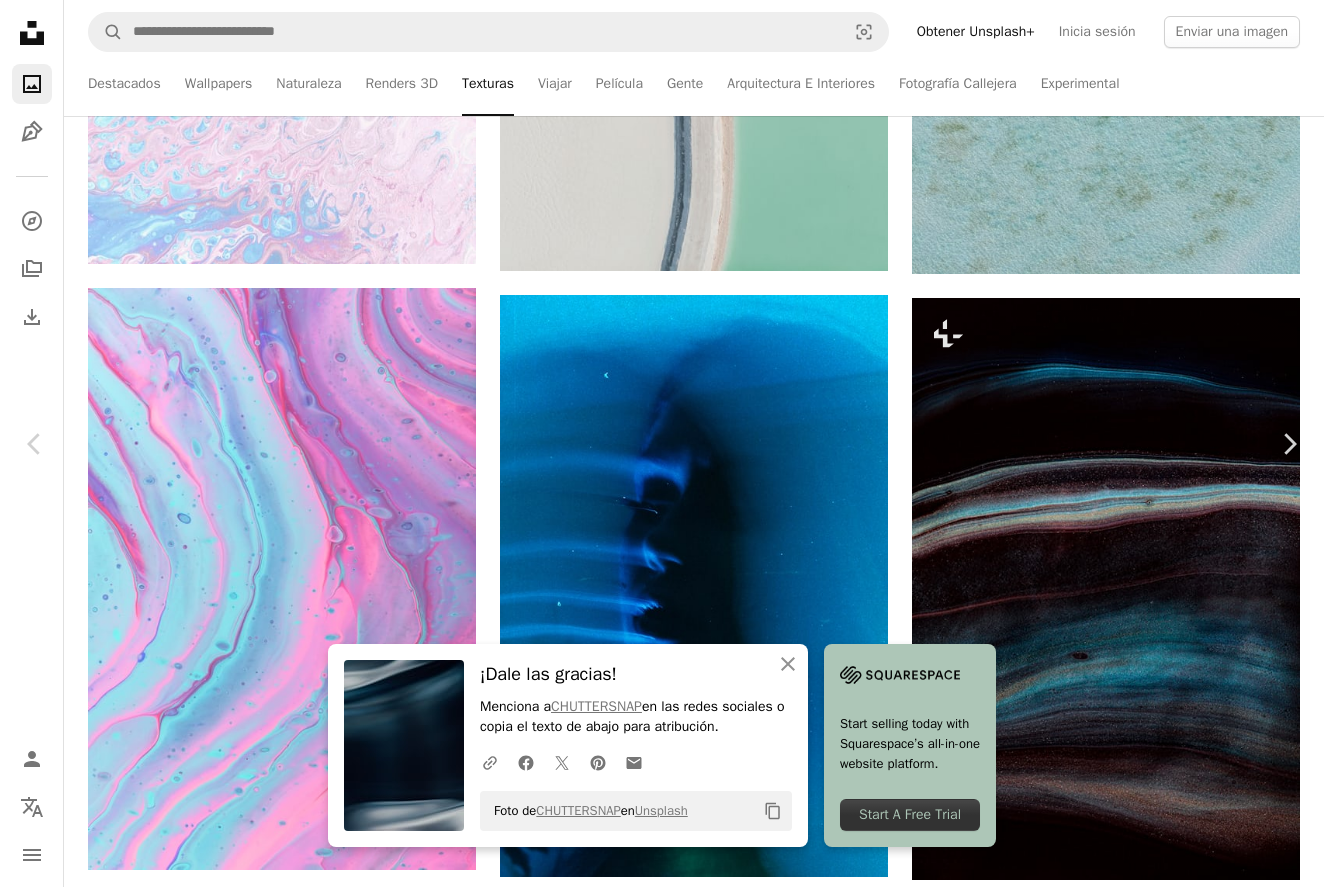 click on "An X shape" at bounding box center [20, 20] 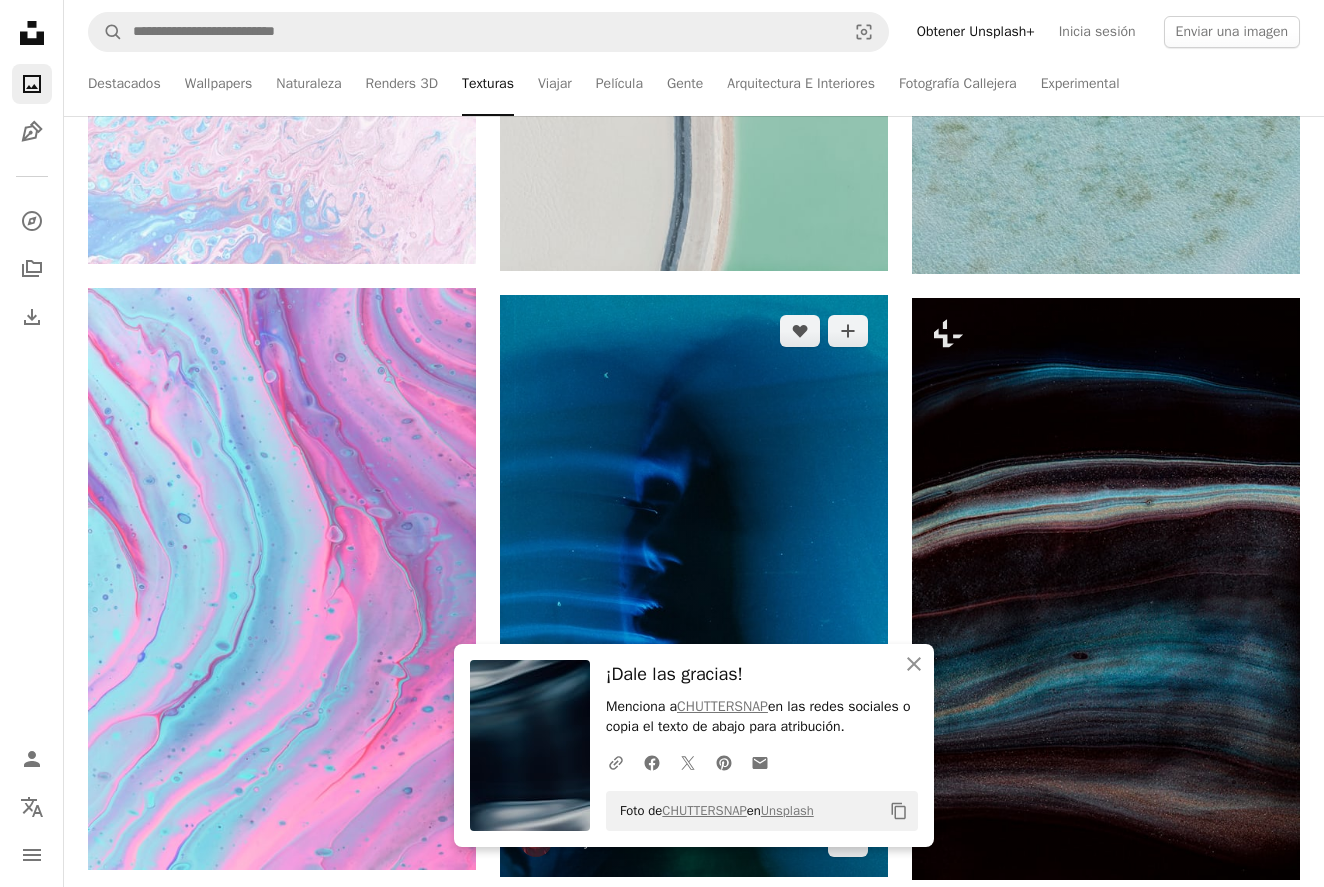 click at bounding box center (694, 586) 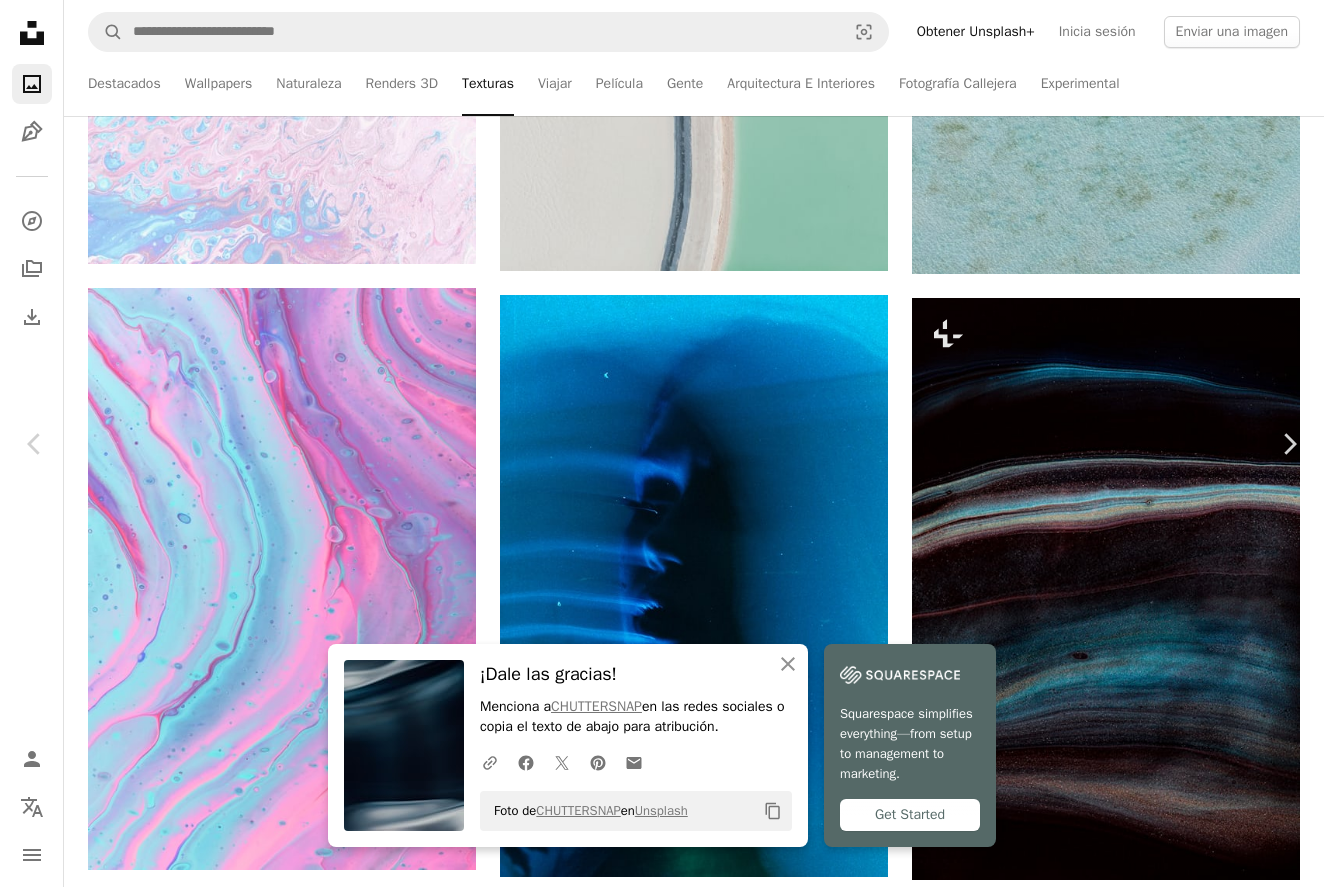 scroll, scrollTop: 1123, scrollLeft: 0, axis: vertical 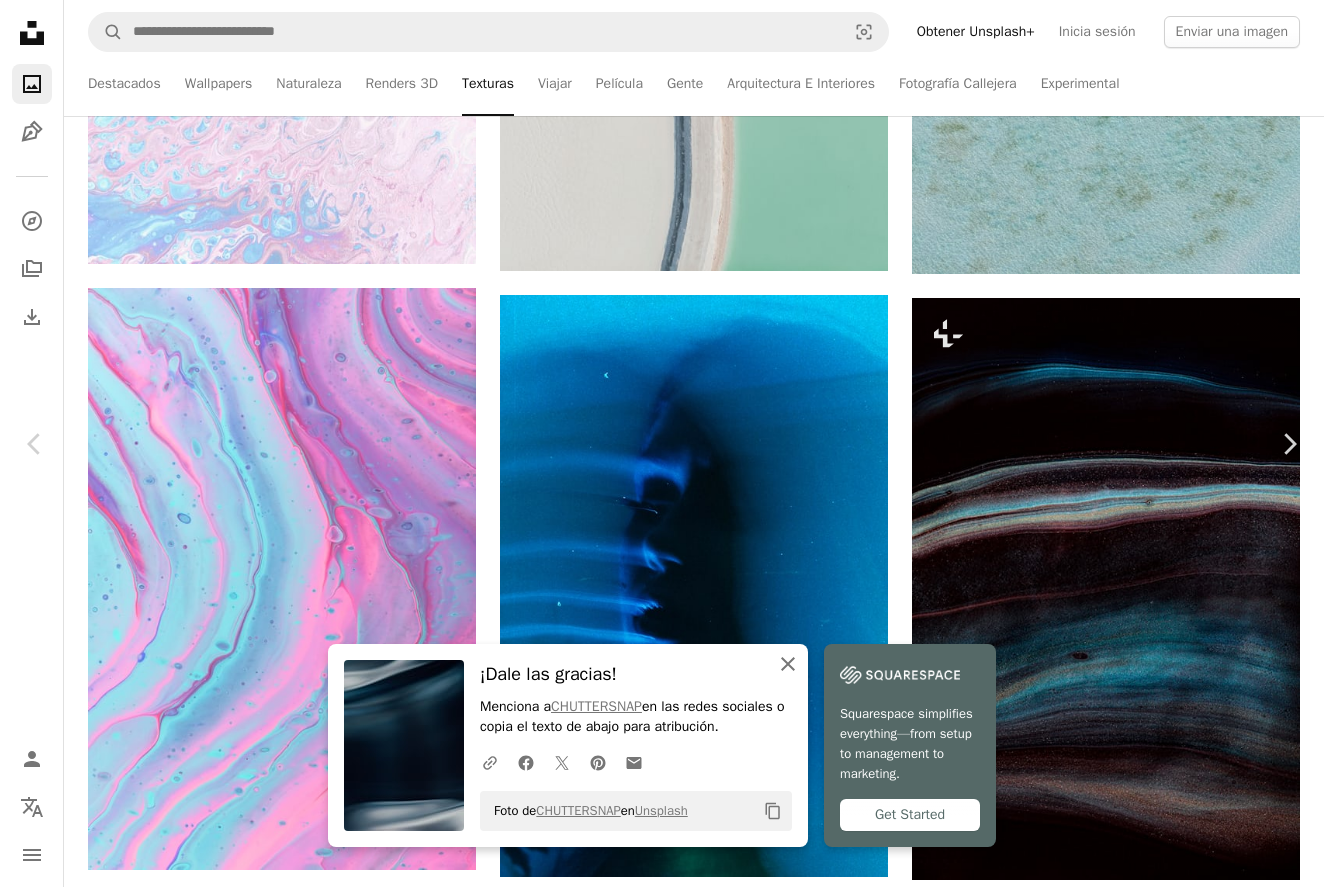 click on "An X shape" 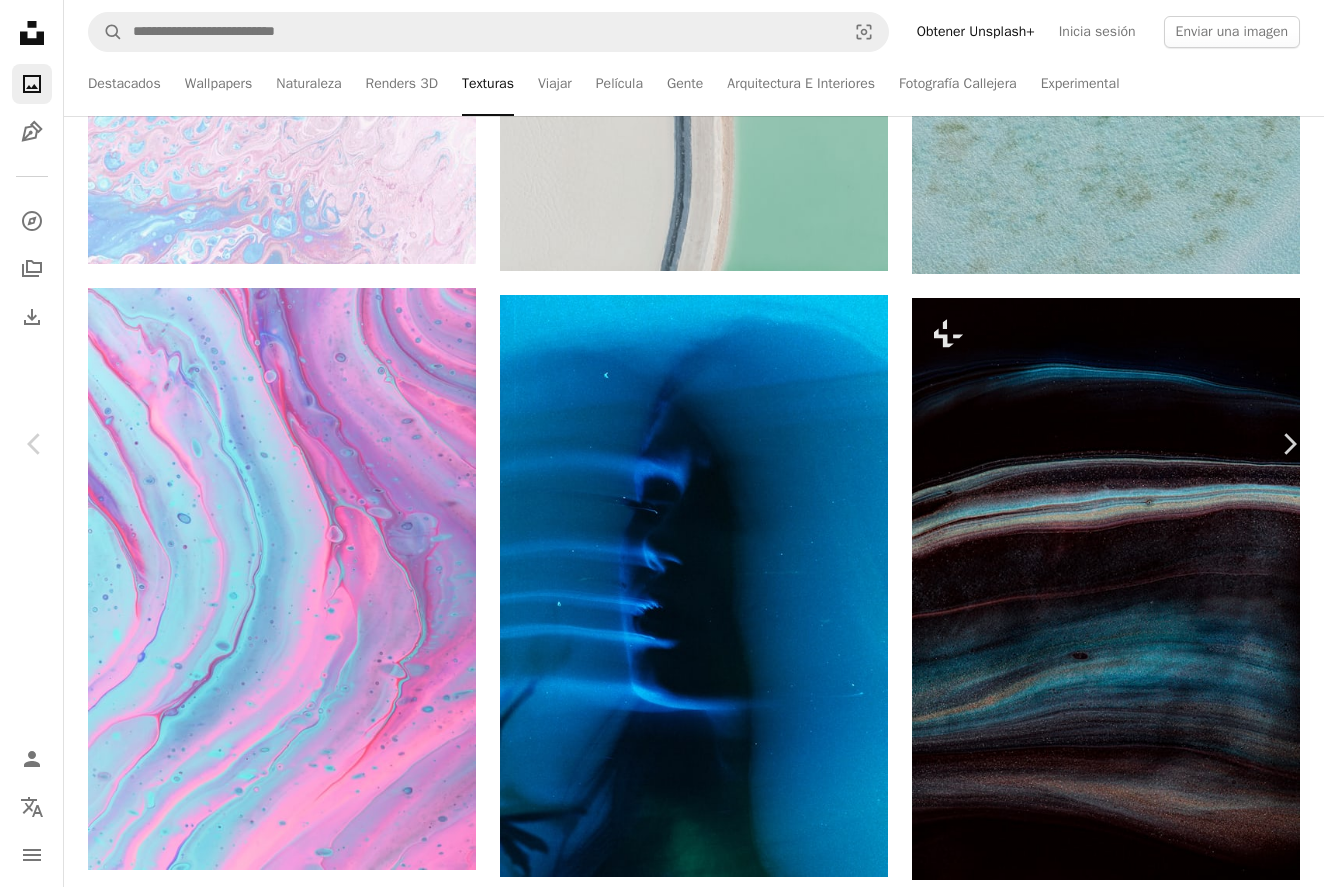 click at bounding box center [655, 8657] 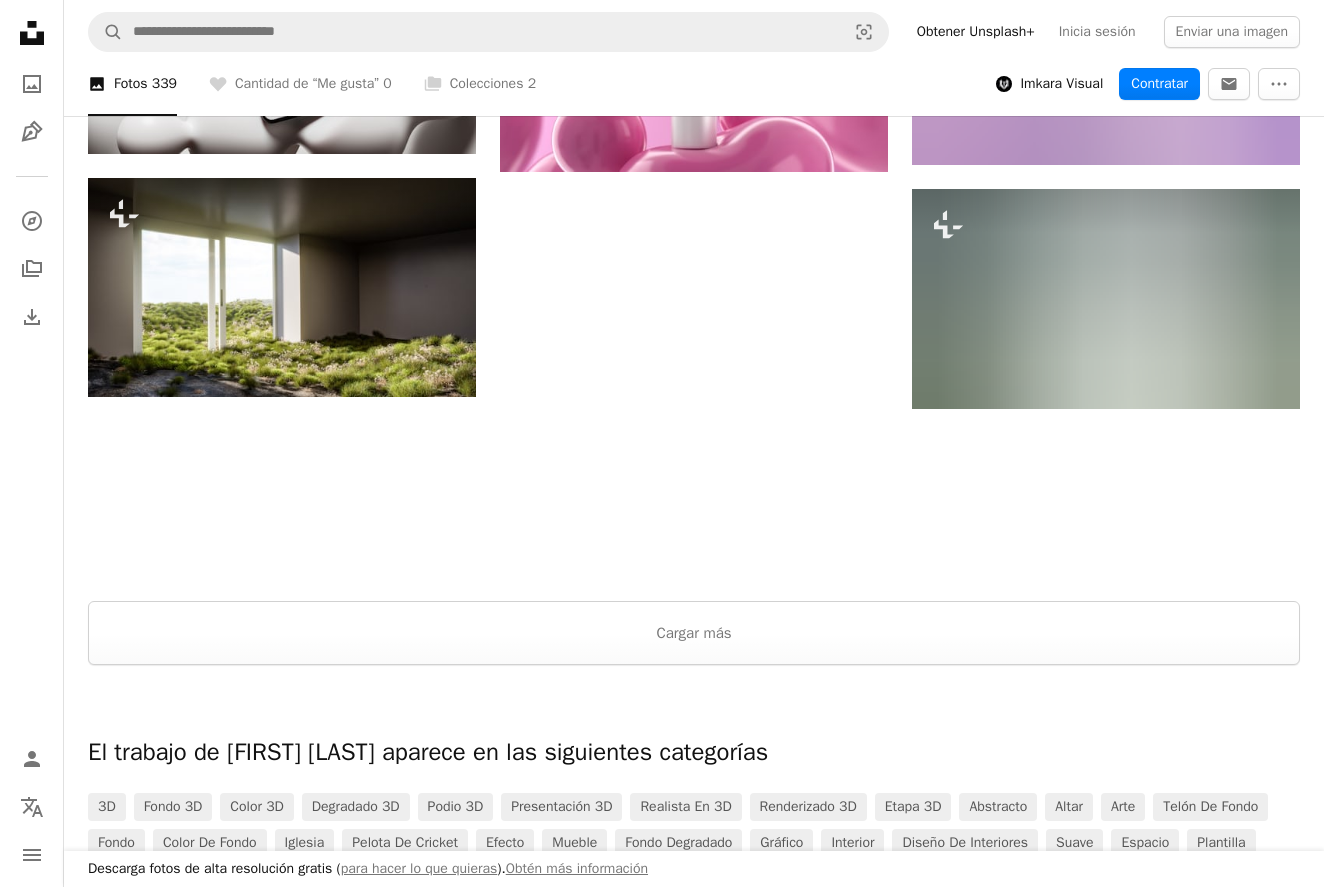 scroll, scrollTop: 1806, scrollLeft: 0, axis: vertical 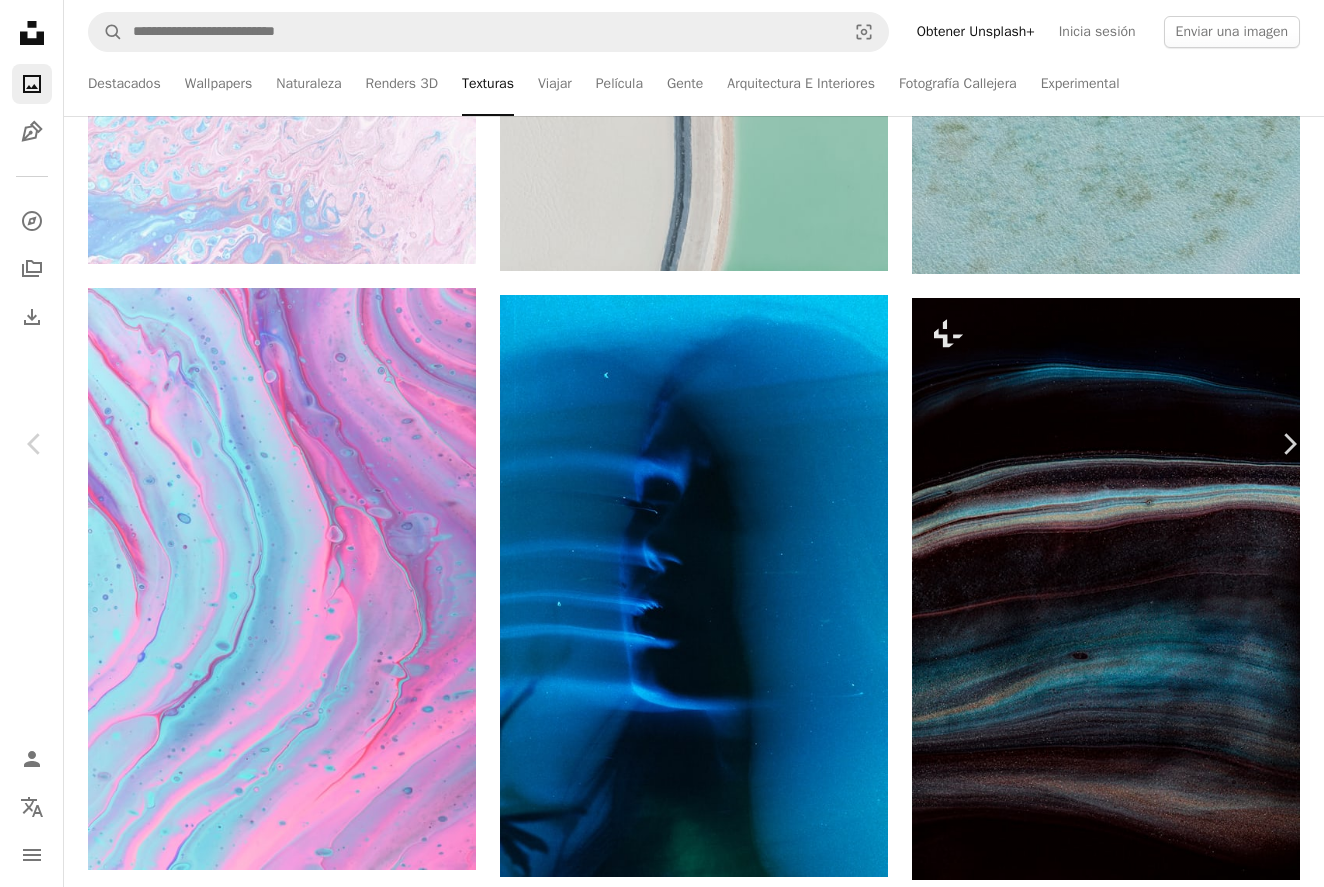 click on "Aakash Dhage" at bounding box center [964, 8520] 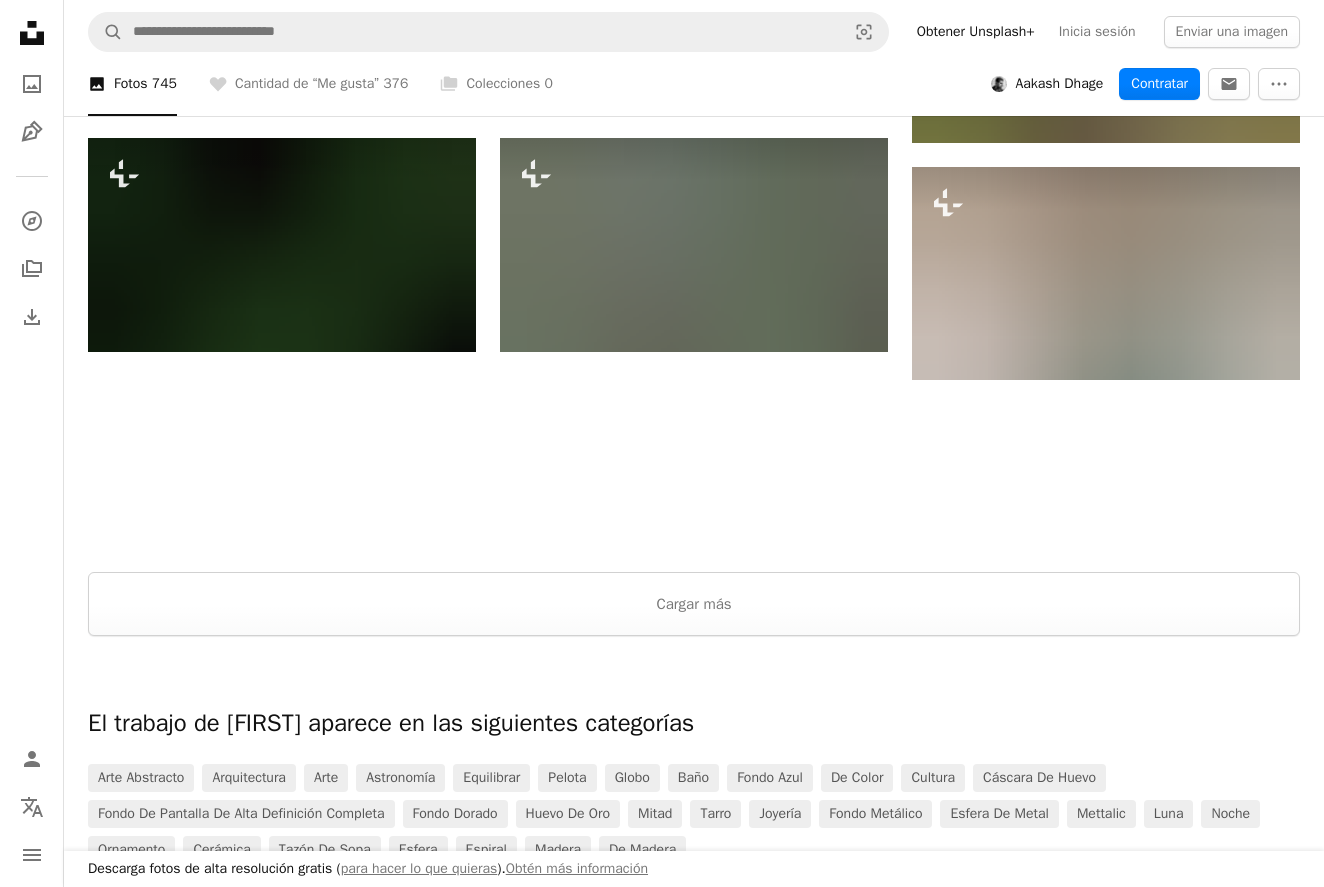 scroll, scrollTop: 2123, scrollLeft: 0, axis: vertical 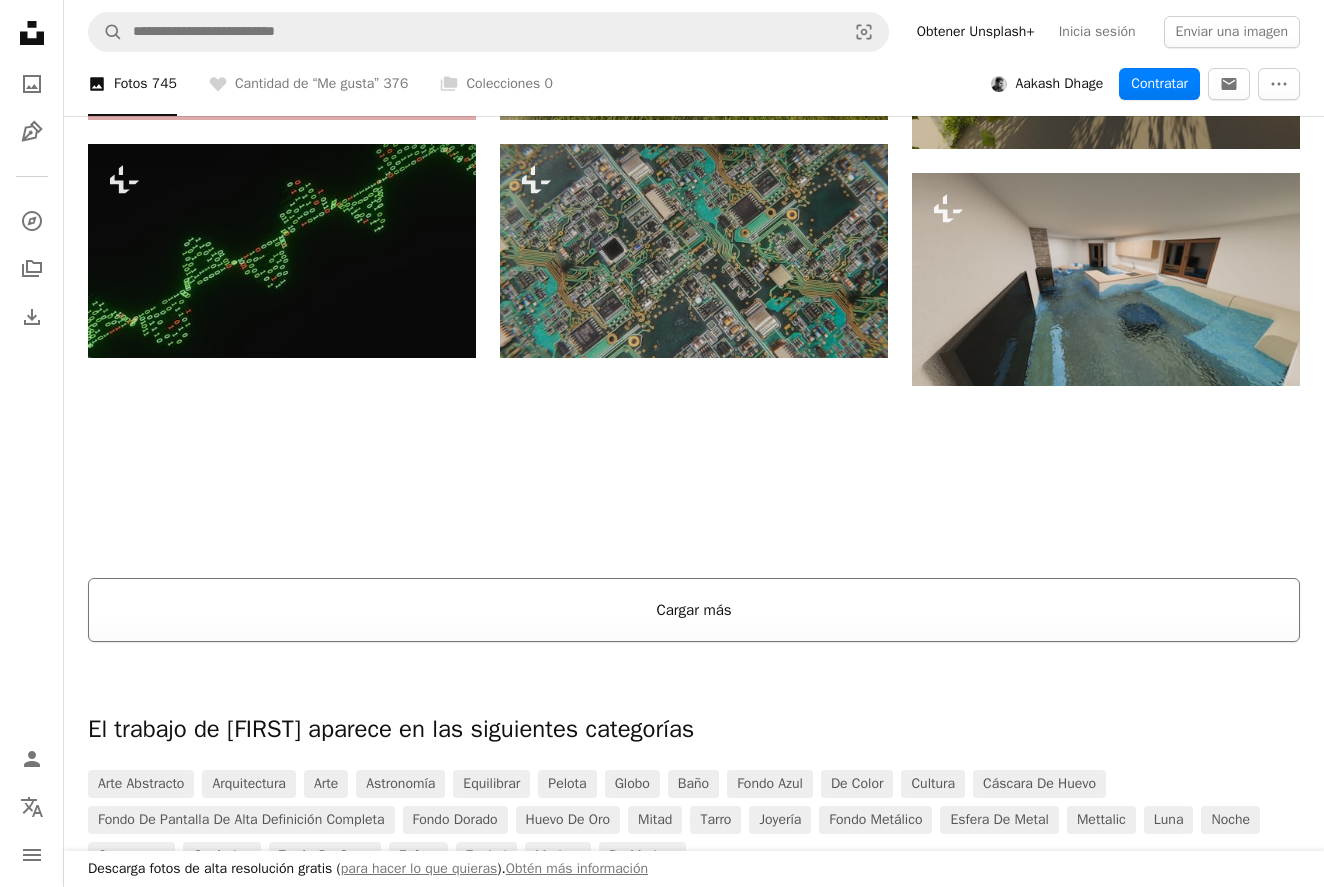click on "Cargar más" at bounding box center (694, 610) 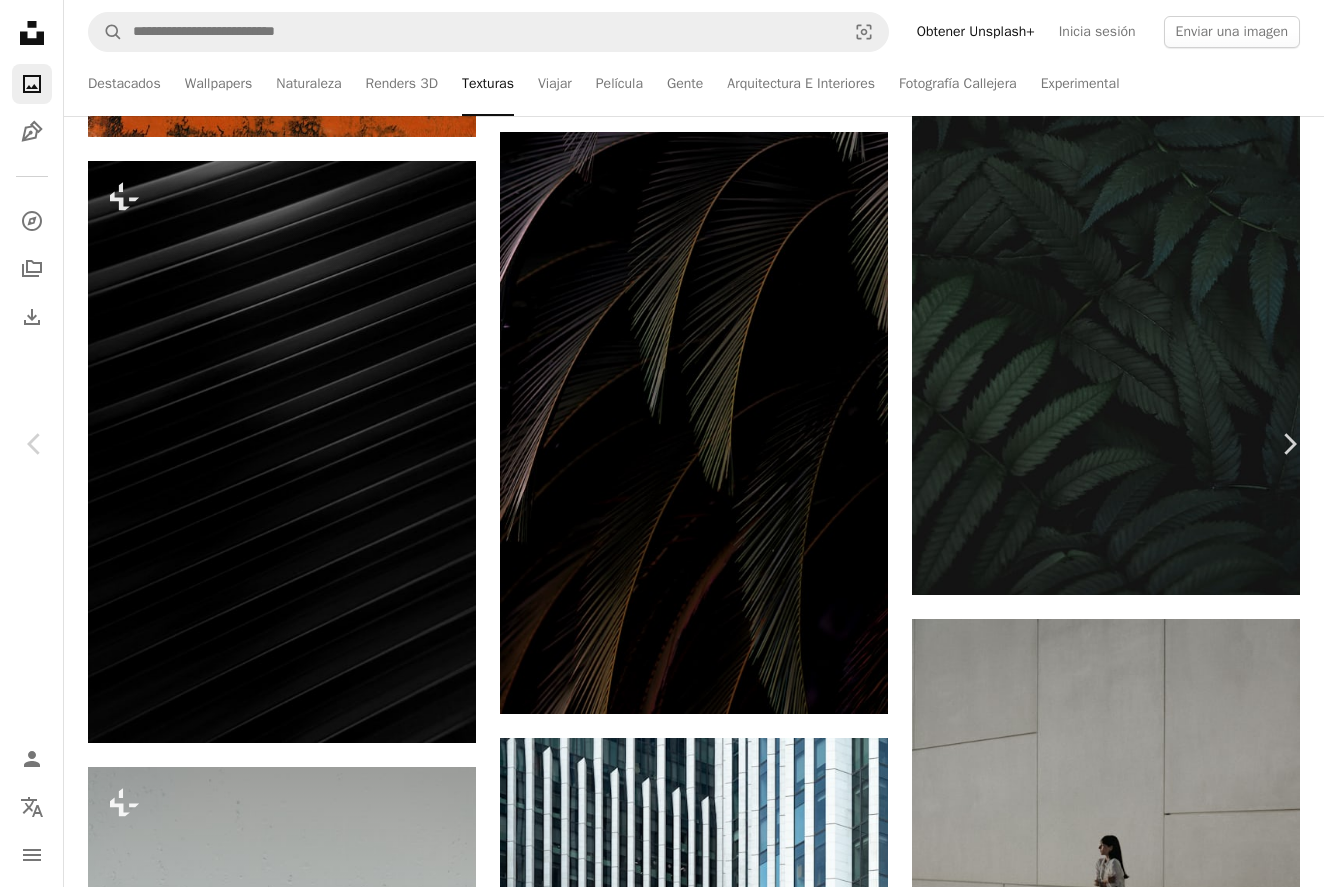 scroll, scrollTop: 7303, scrollLeft: 0, axis: vertical 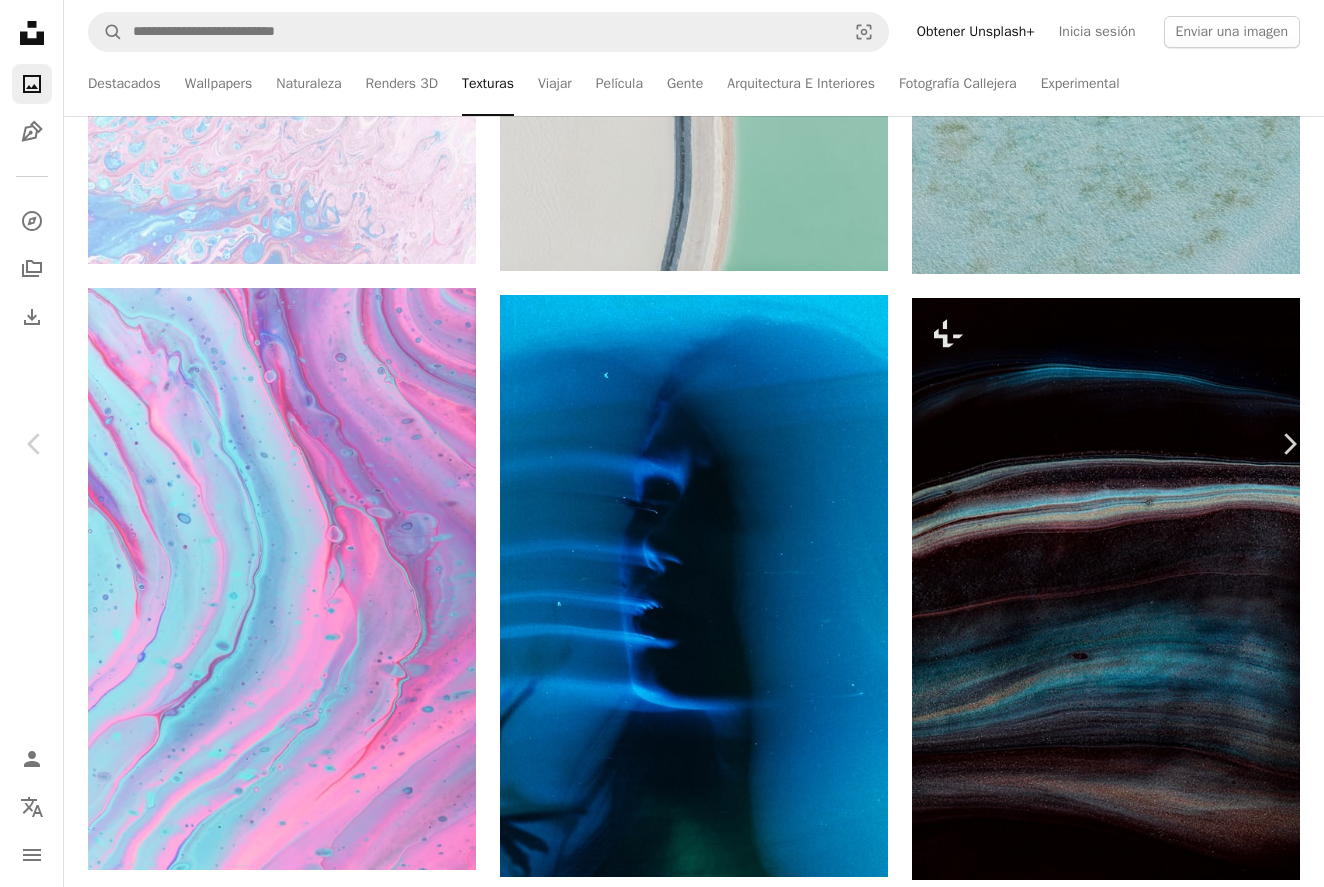 click on "Arrow pointing down" at bounding box center [1175, 8767] 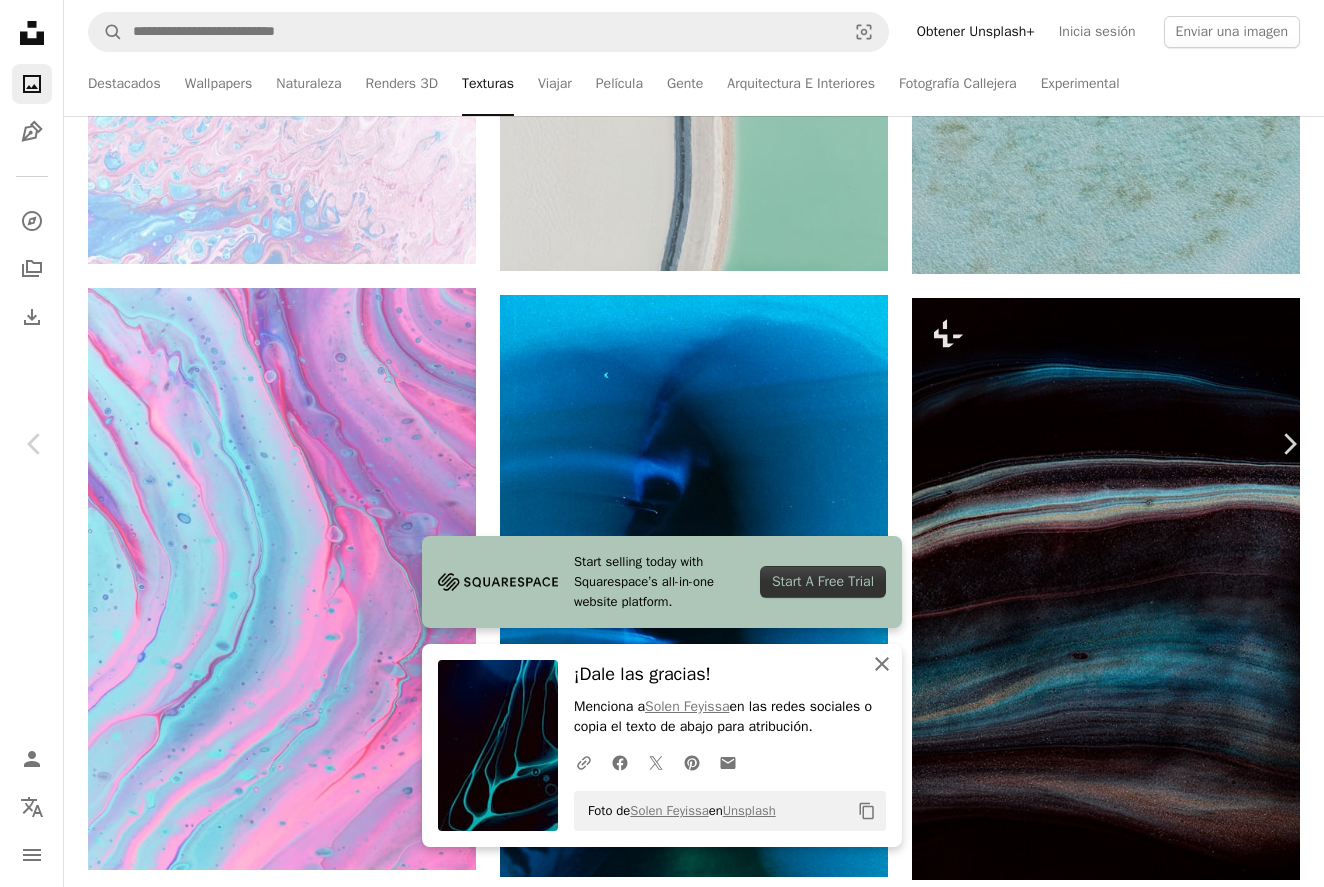 click on "An X shape" 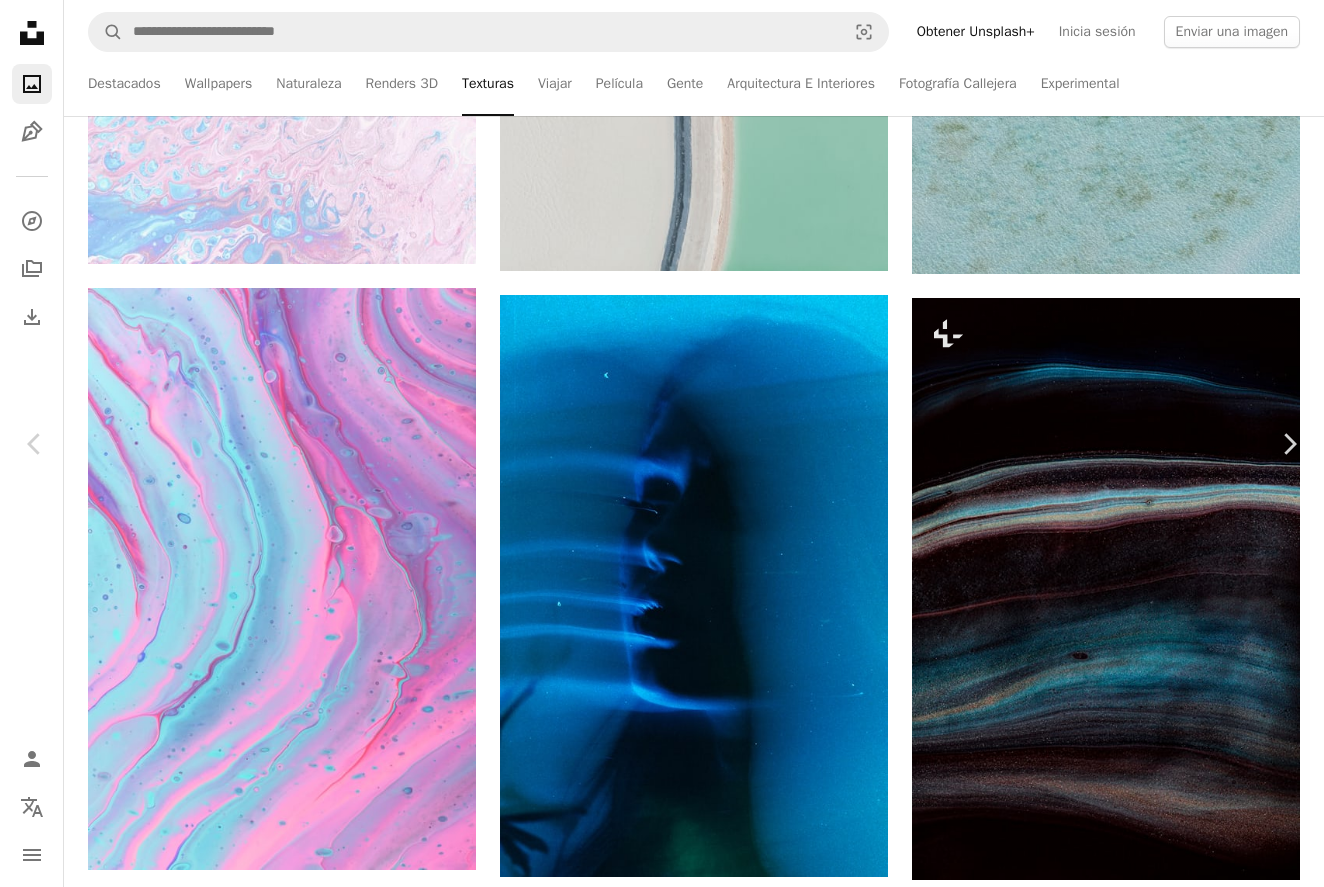 click at bounding box center (1036, 8684) 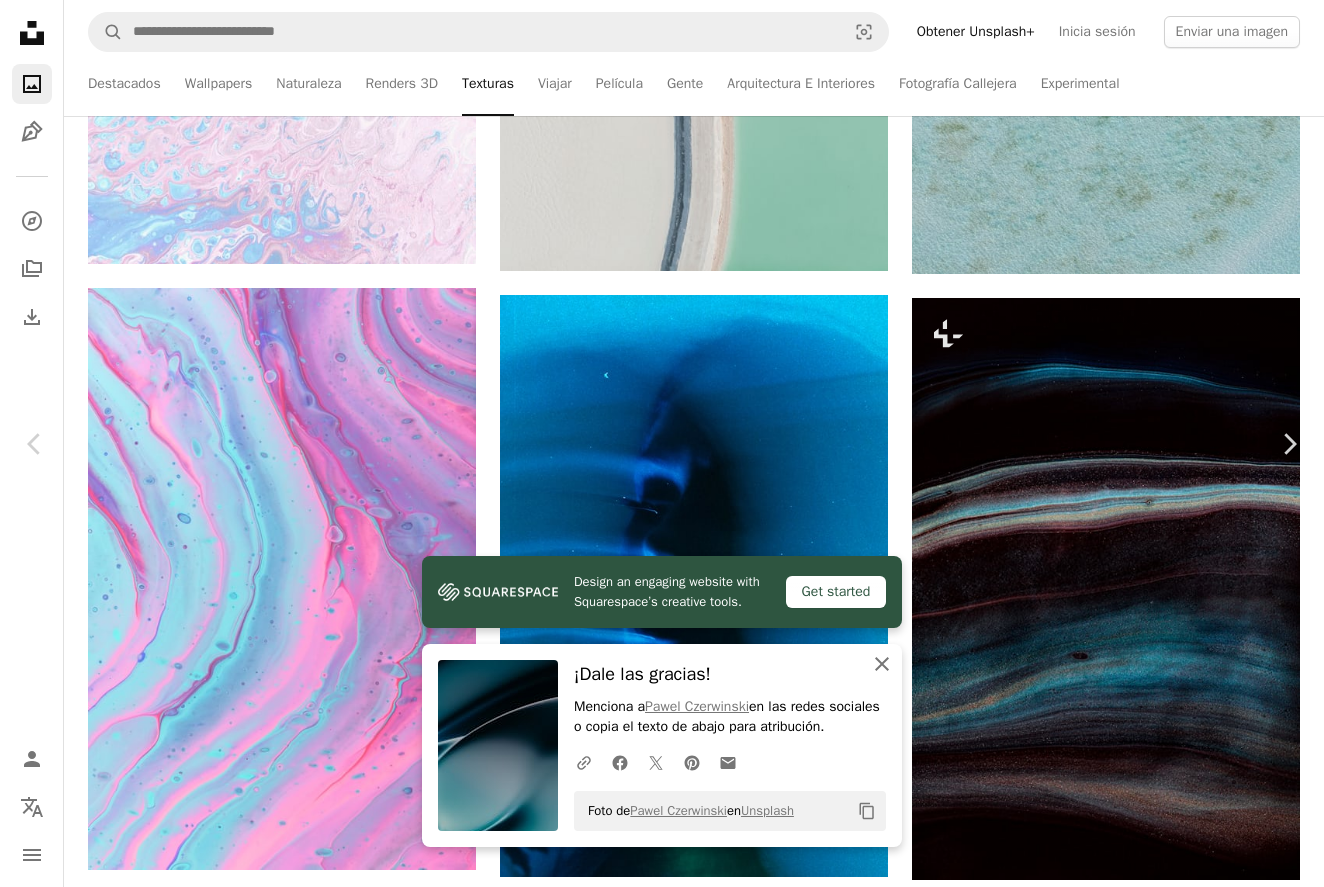 click on "An X shape" 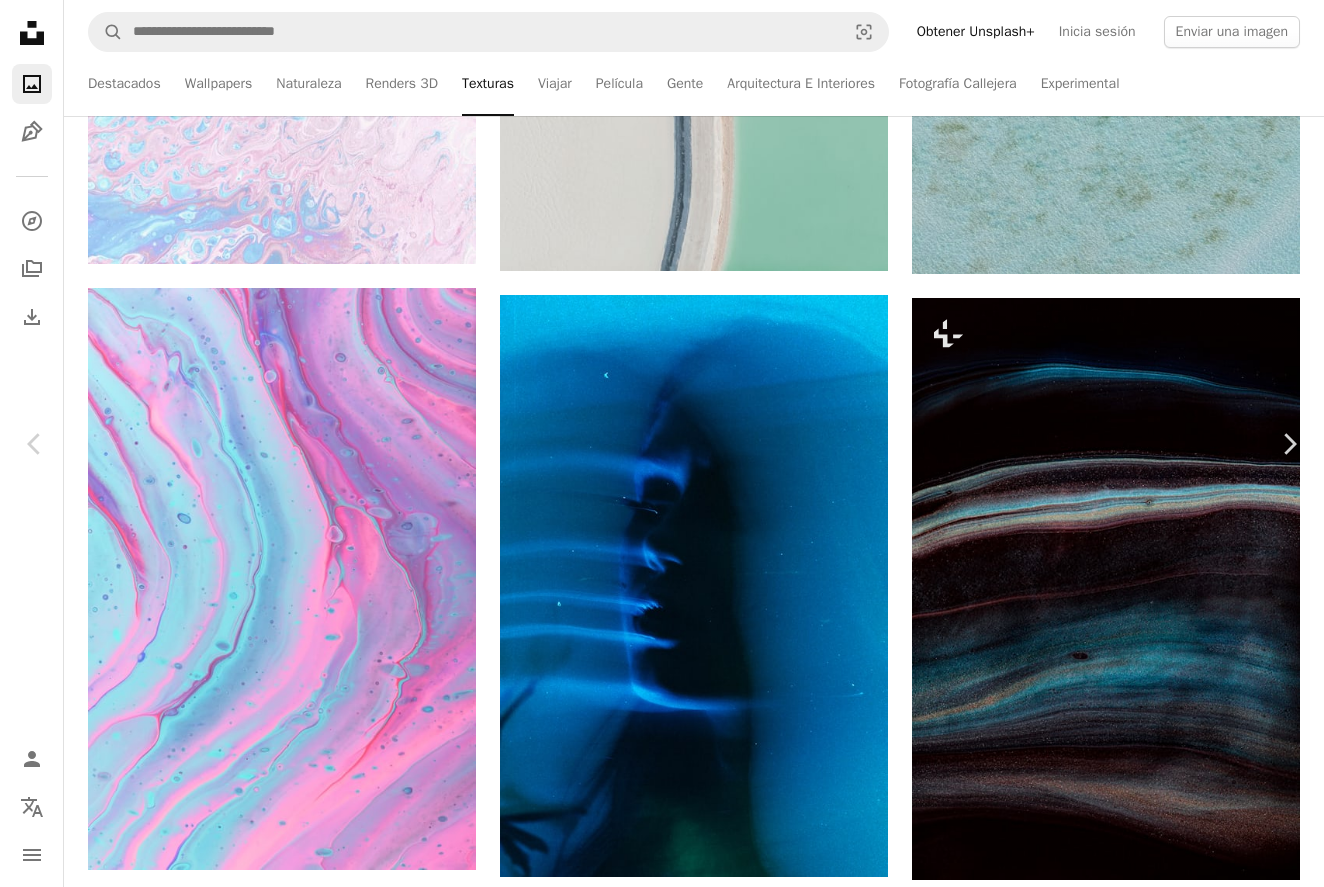 scroll, scrollTop: 24627, scrollLeft: 0, axis: vertical 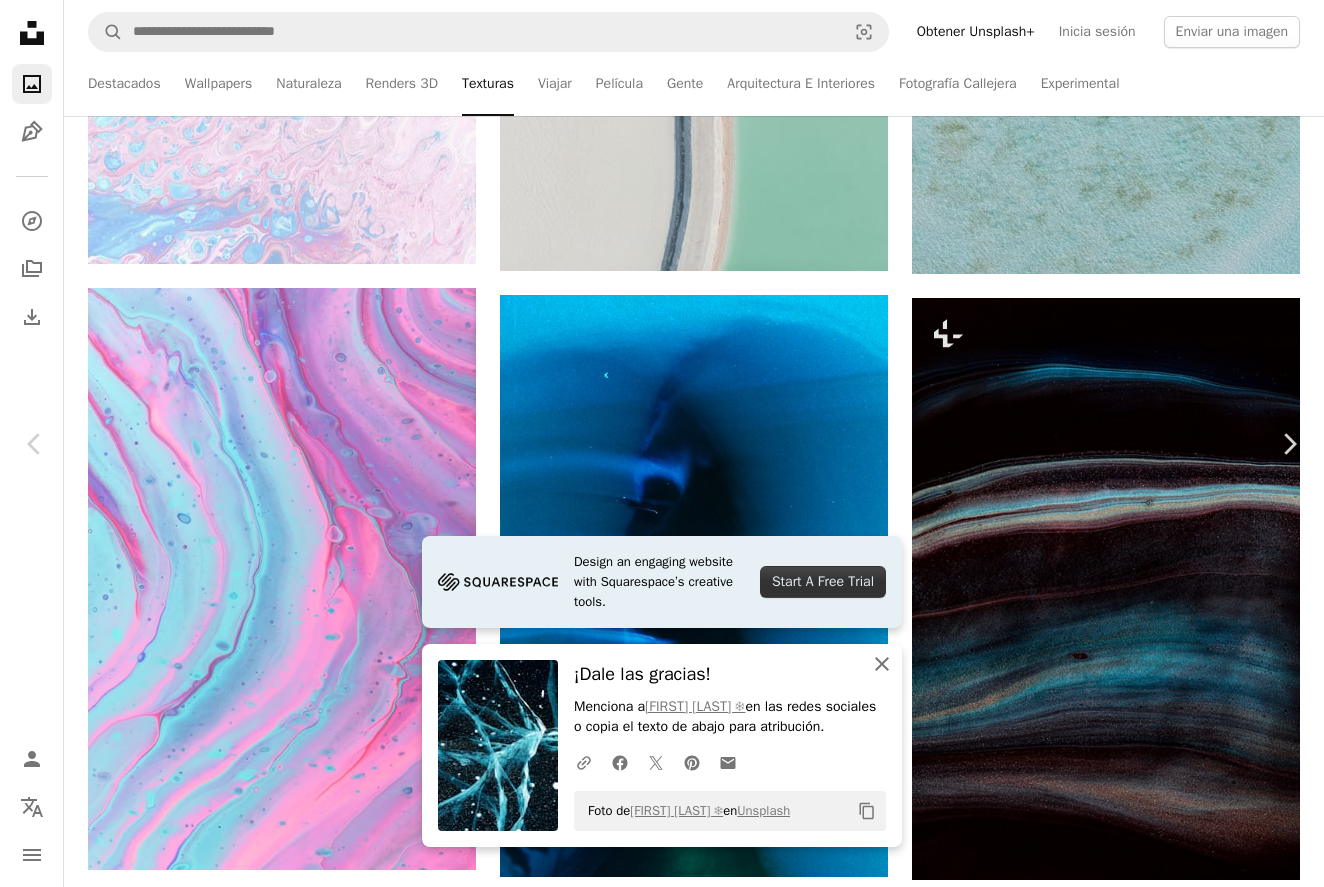 click on "An X shape" 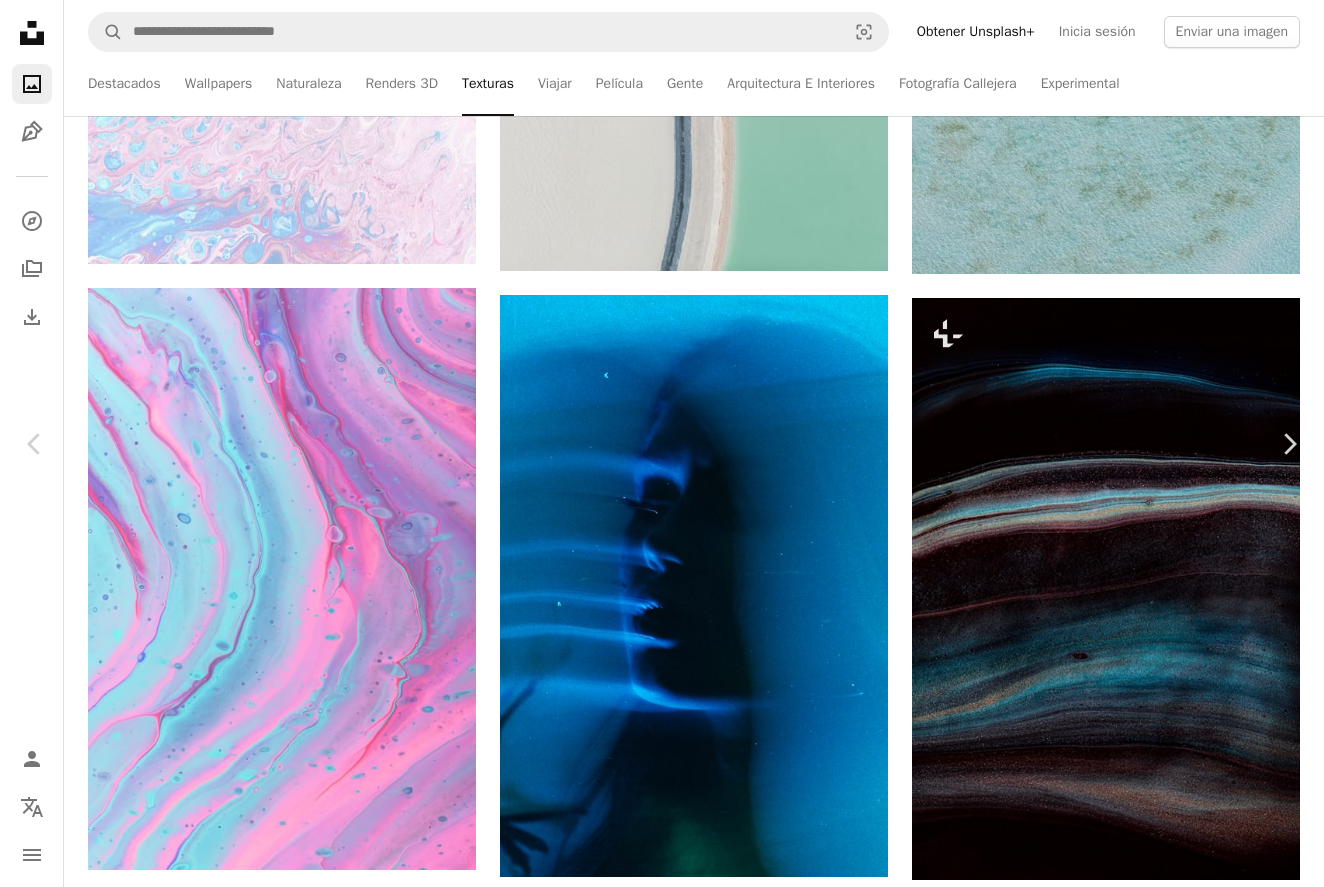scroll, scrollTop: 28773, scrollLeft: 0, axis: vertical 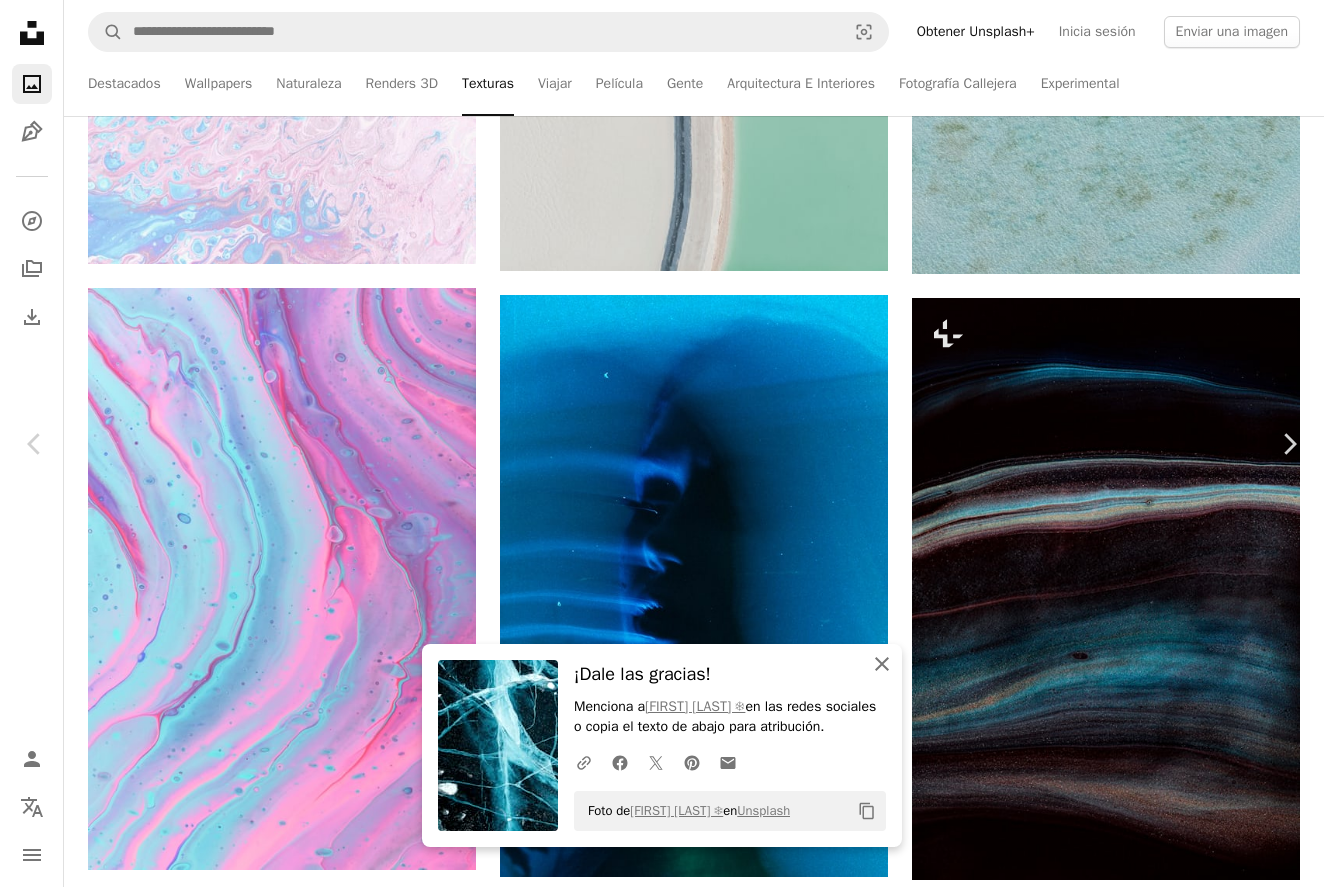 click 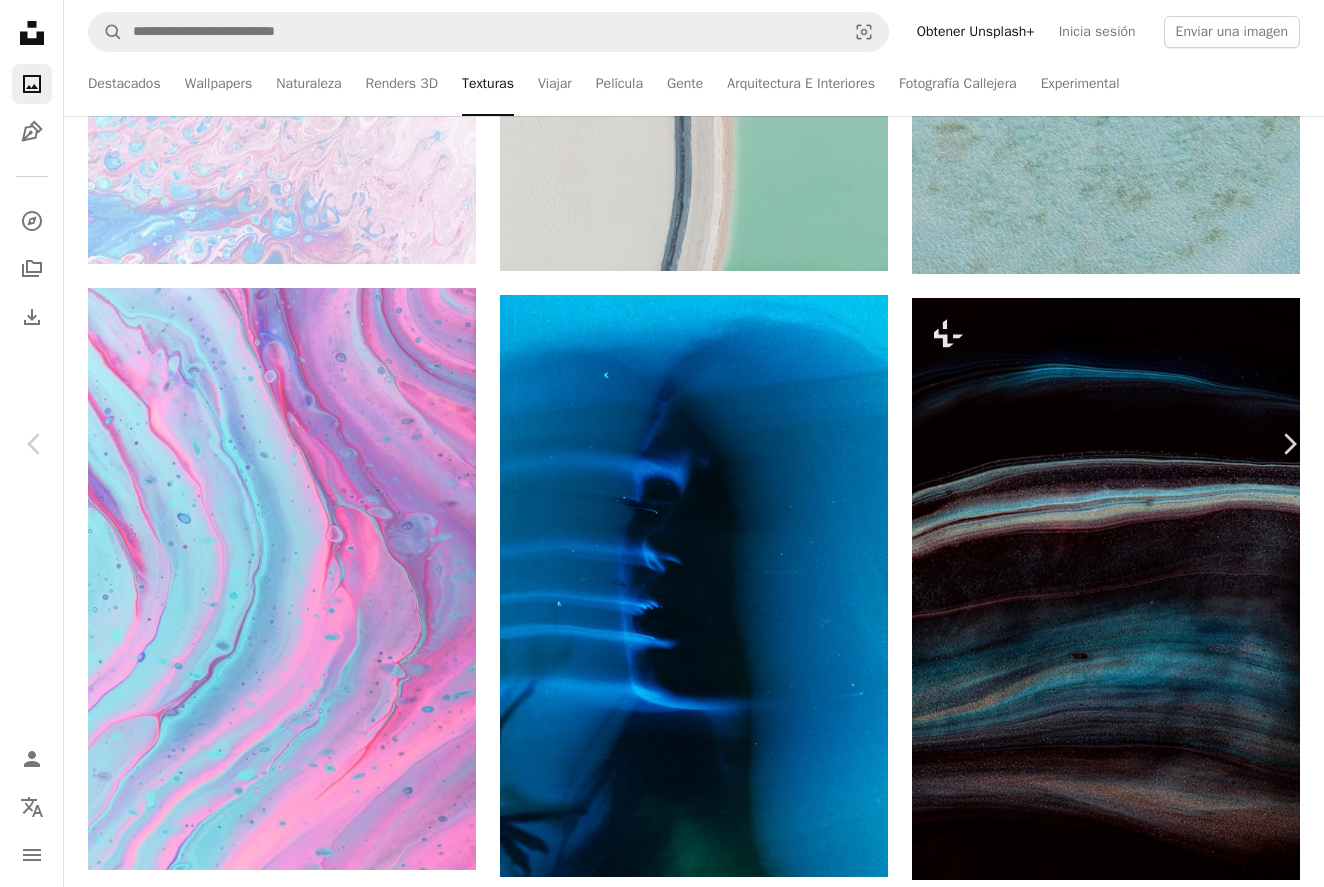scroll, scrollTop: 30302, scrollLeft: 0, axis: vertical 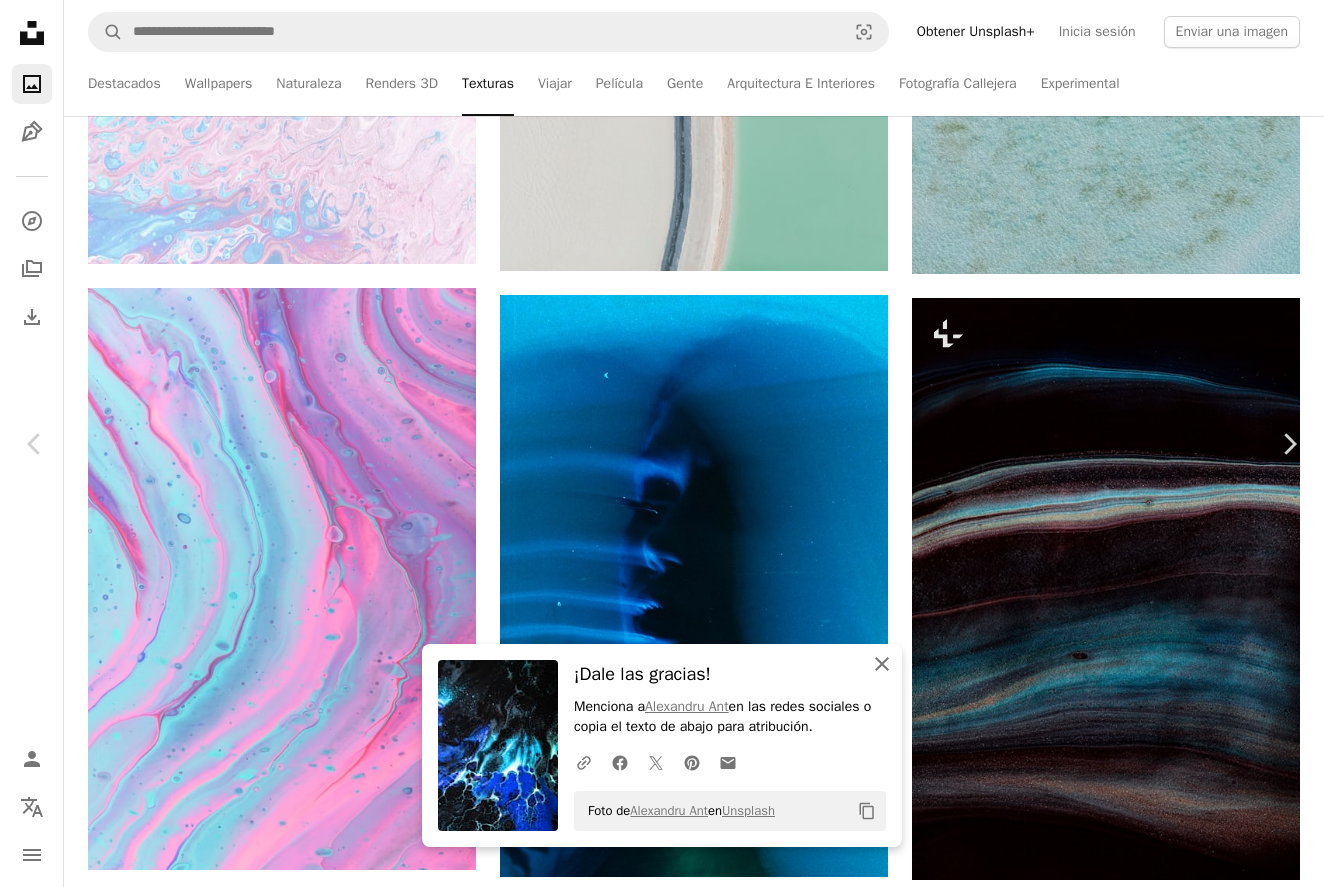 click on "An X shape" 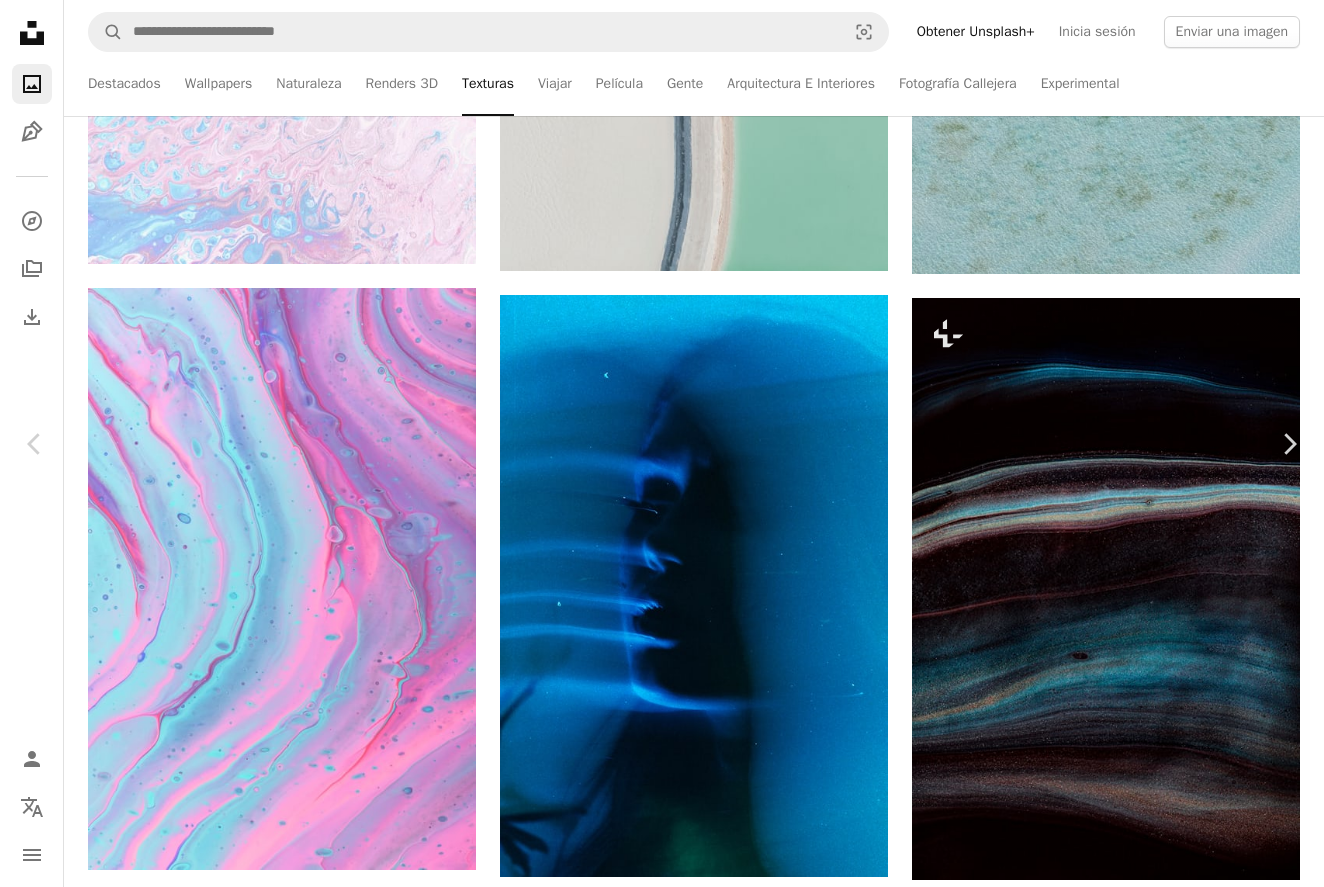 scroll, scrollTop: 36878, scrollLeft: 0, axis: vertical 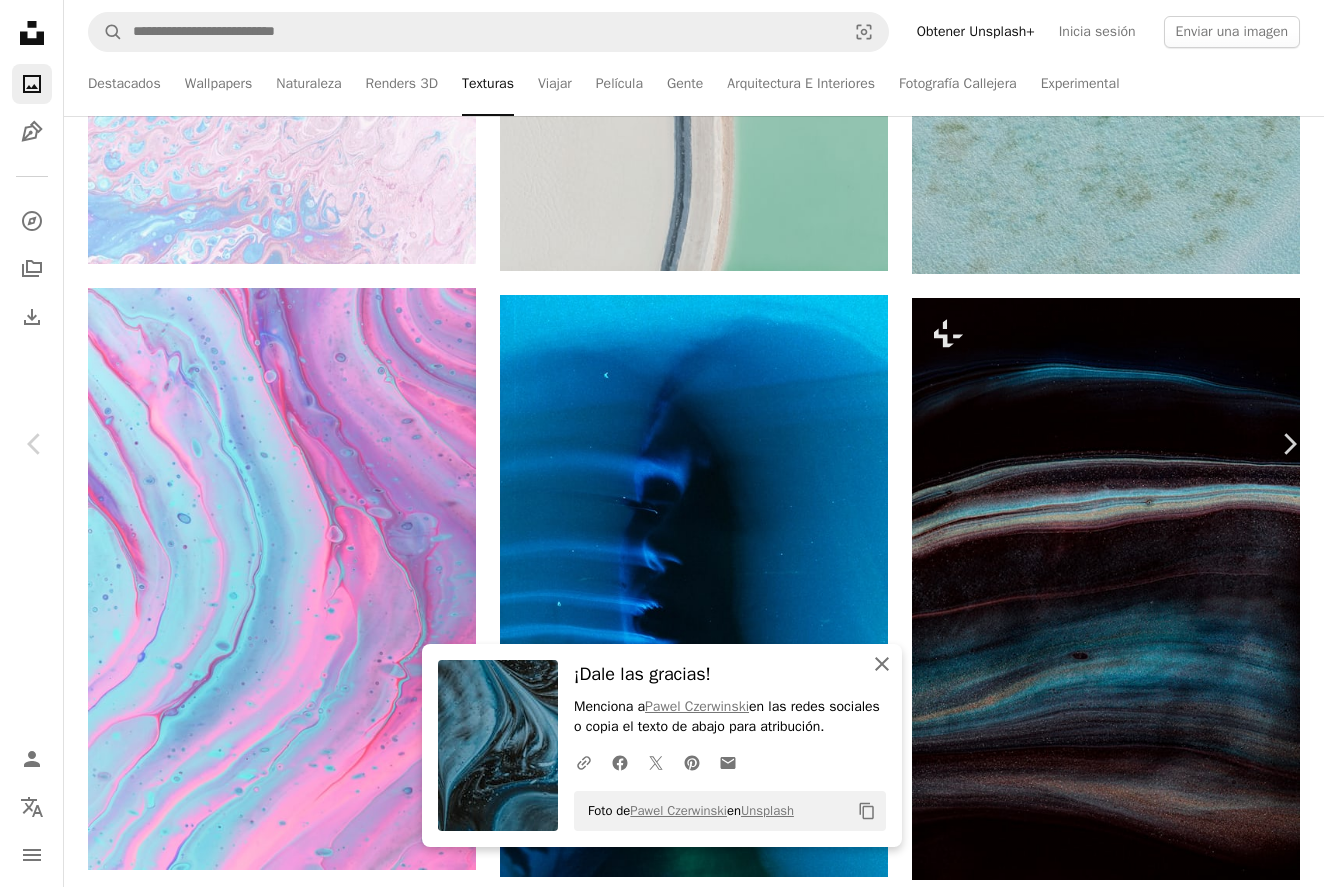 click 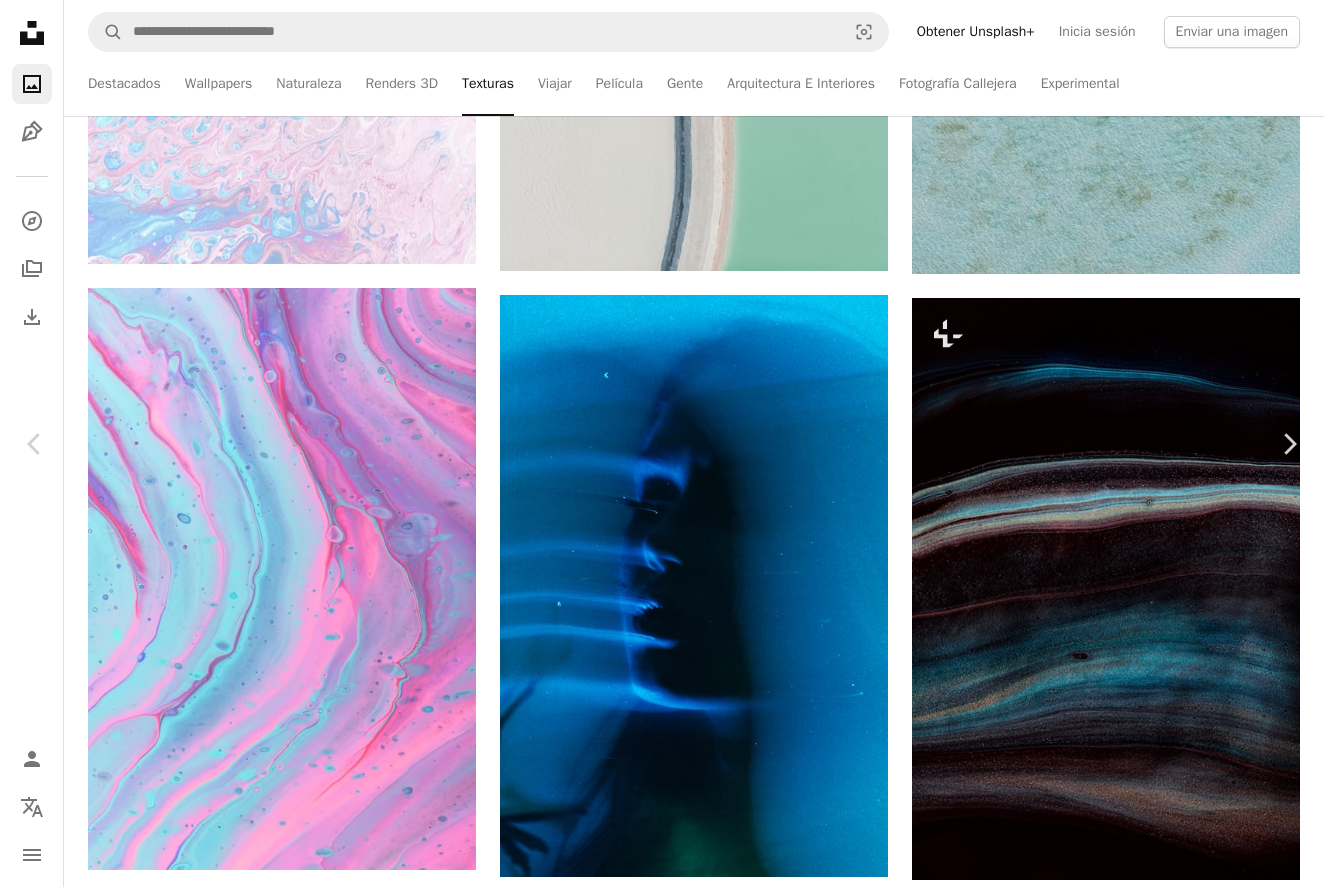 click on "An X shape Chevron left Chevron right [FIRST] [LAST] [USERNAME] A heart A plus sign Editar imagen   Plus sign for Unsplash+ Descargar gratis Chevron down Zoom in Visualizaciones 1.743.998 Descargas 16.880 Presentado en Fotos ,  Texturas A forward-right arrow Compartir Info icon Información More Actions Calendar outlined Publicado el  30 de noviembre de 2020 Camera Canon, EOS 77D Safety Uso gratuito bajo la  Licencia Unsplash fondo abstracto textura arte pintura patrón pintar moderno líquido abstracción fluido acrílico contemporáneo Artístico torrencial verter pintado afluente fundido azul Fondos de pantalla HD Explora imágenes premium relacionadas en iStock  |  Ahorra un 20 % con el código UNSPLASH20 Ver más en iStock  ↗ Imágenes relacionadas A heart A plus sign [FIRST] [LAST] Arrow pointing down A heart A plus sign [FIRST] [LAST] Arrow pointing down A heart A plus sign [FIRST] [LAST] Disponible para contratación A checkmark inside of a circle Arrow pointing down A heart A plus sign" at bounding box center [662, 10353] 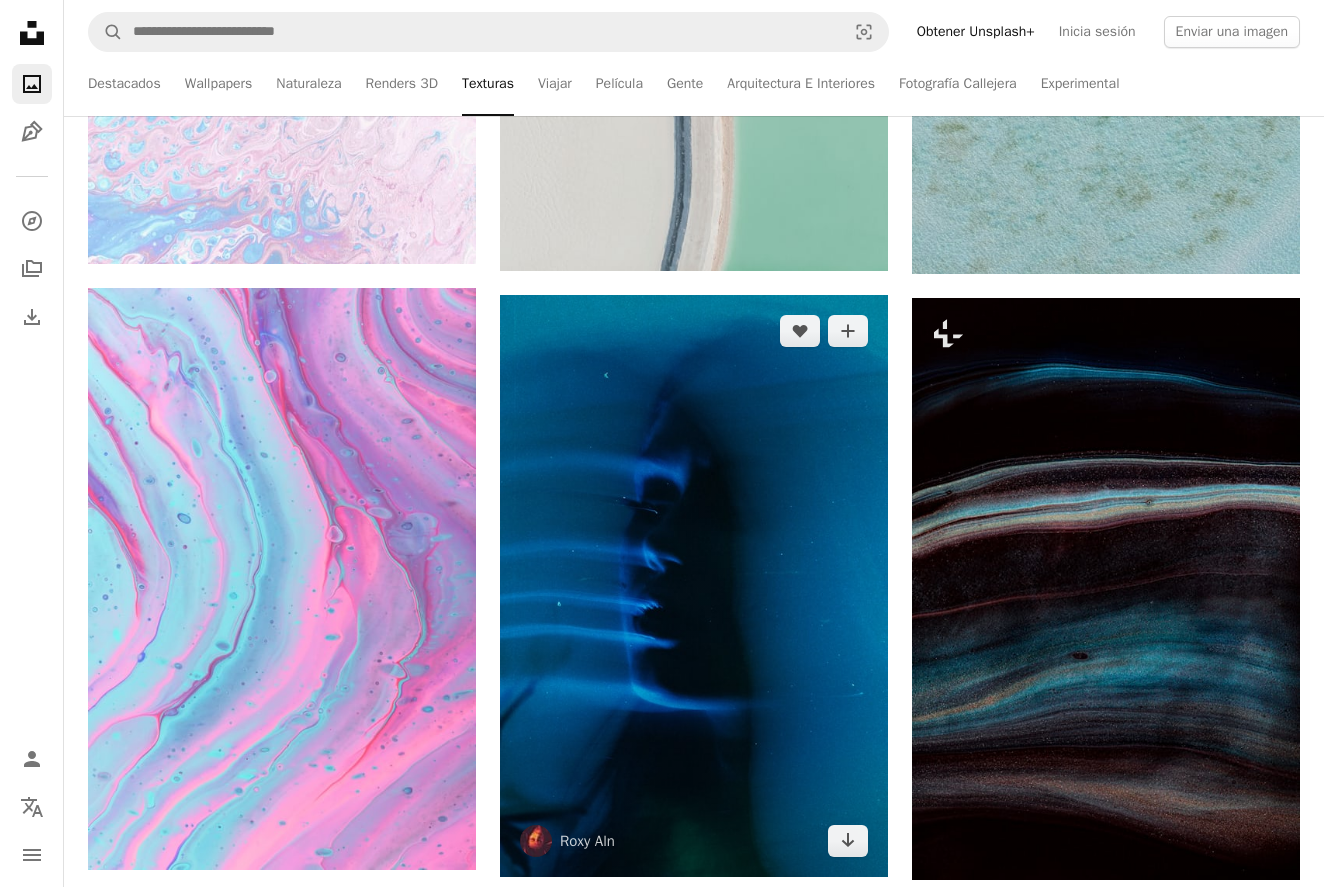 click at bounding box center [694, 586] 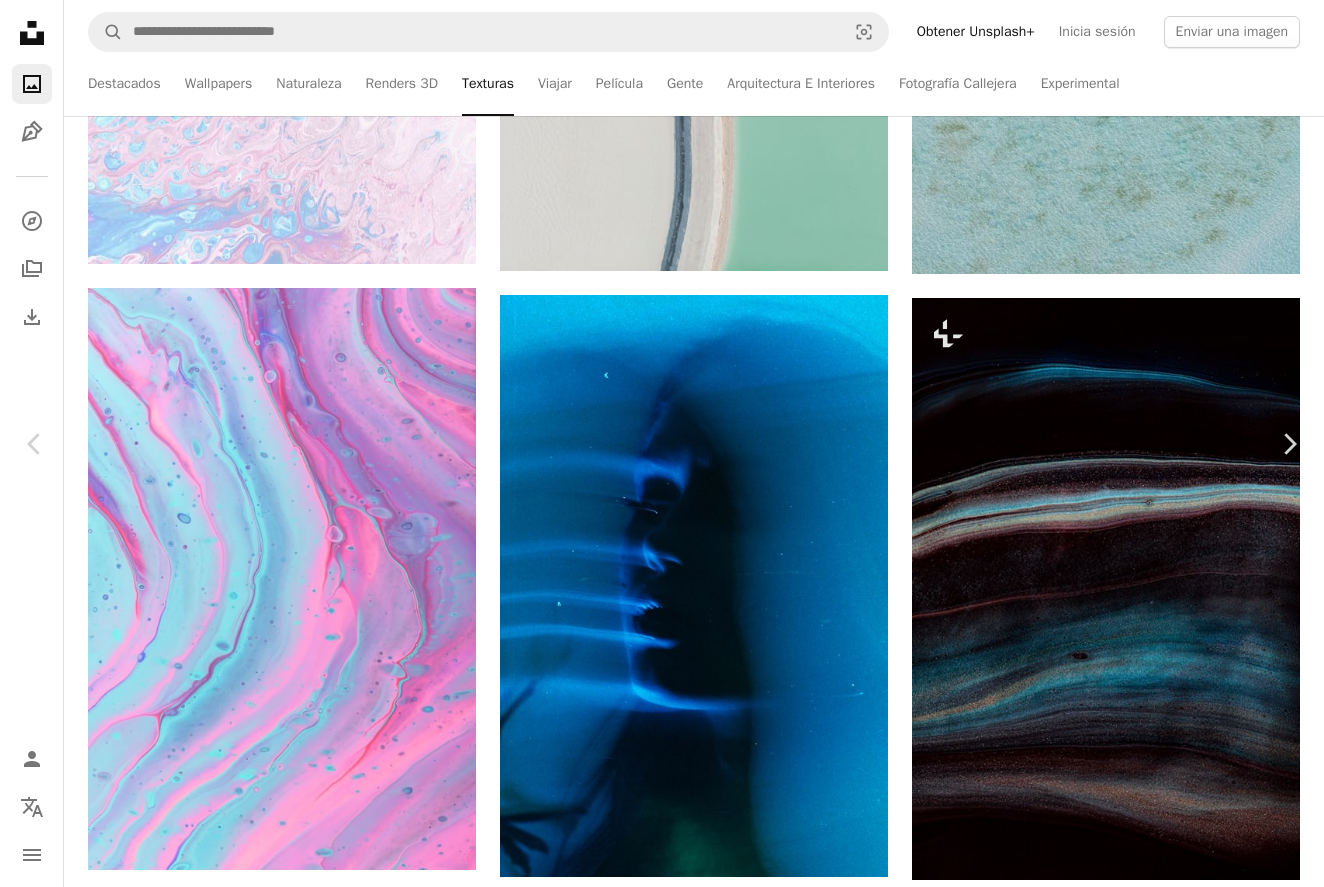 scroll, scrollTop: 1176, scrollLeft: 0, axis: vertical 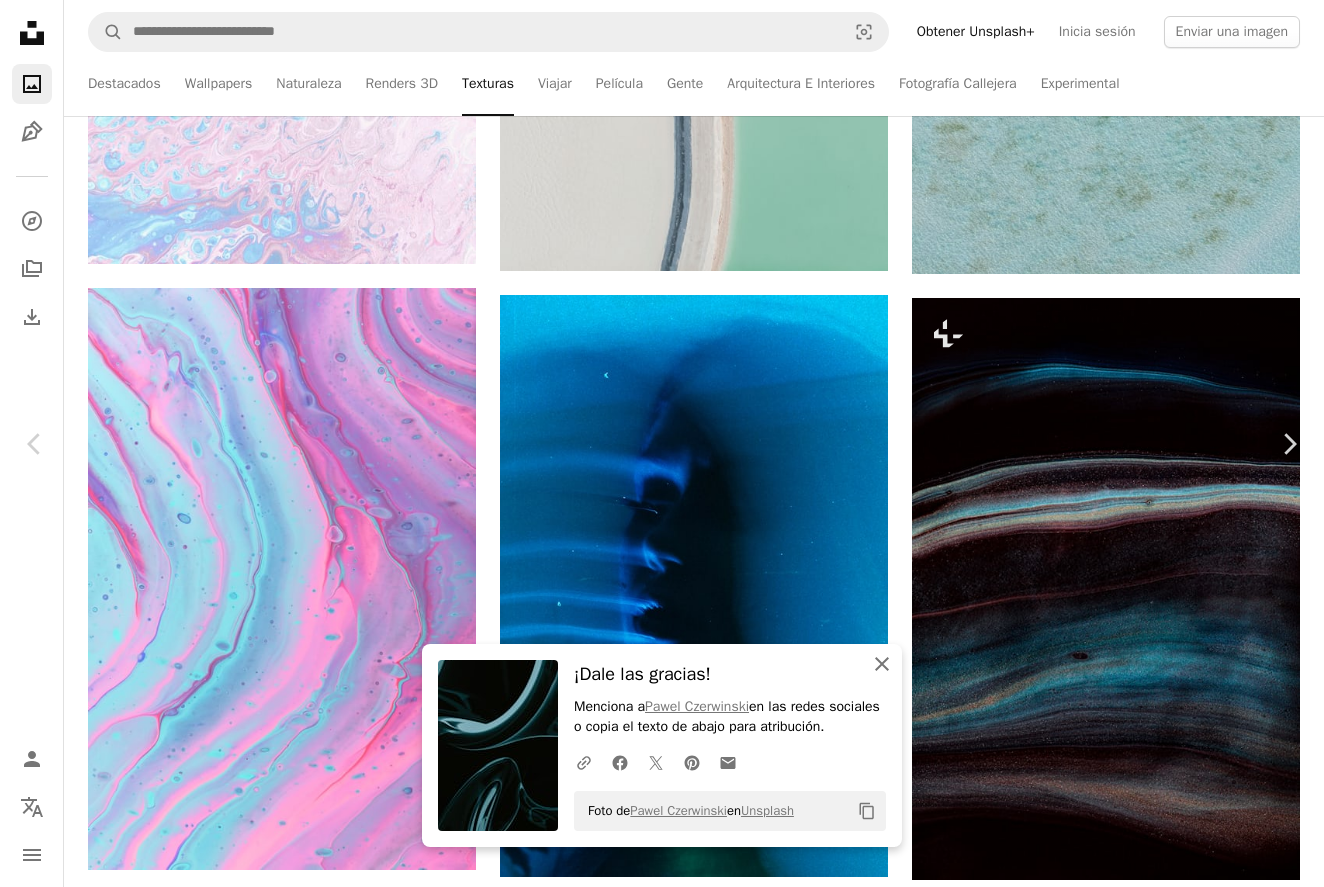 click on "An X shape" 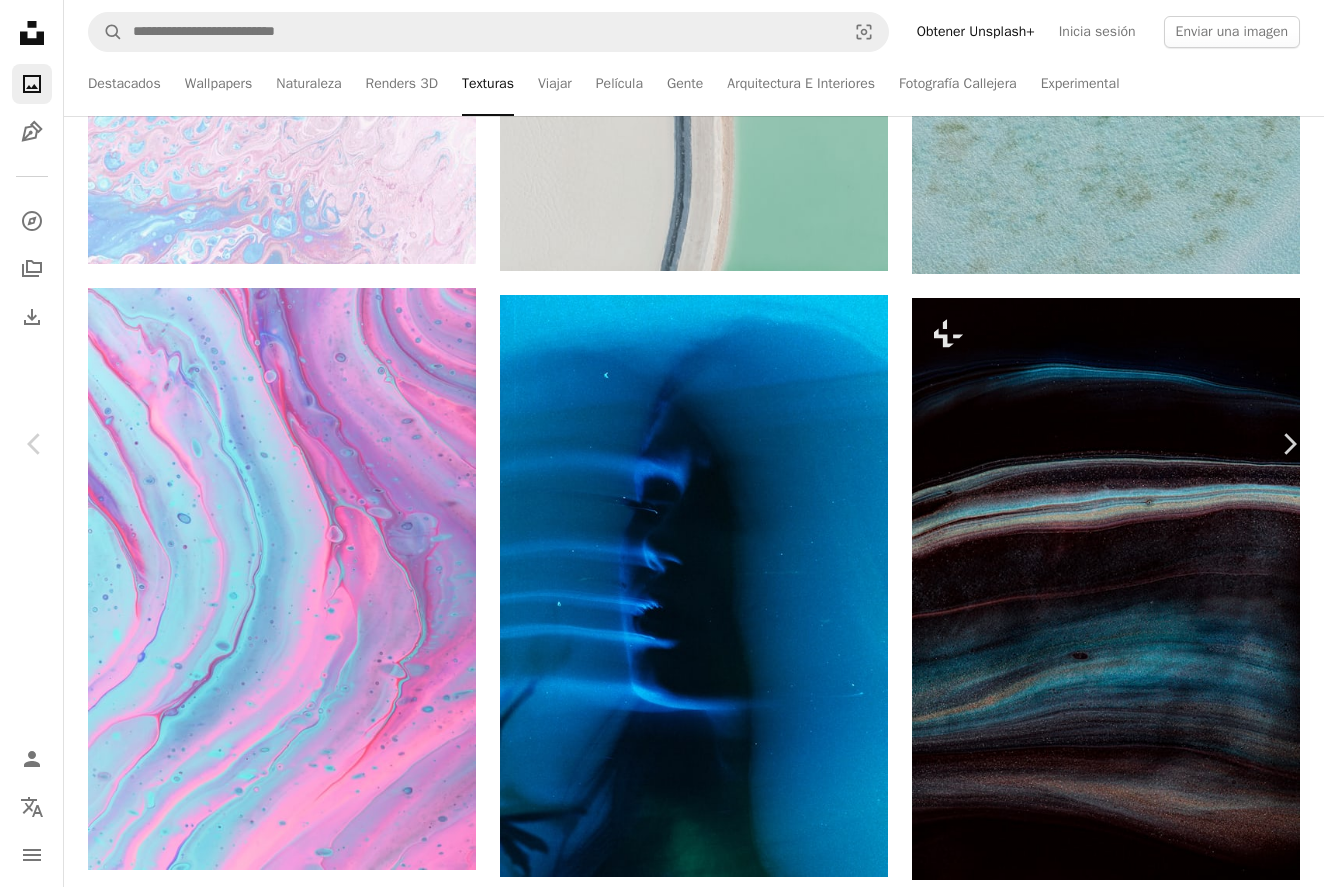 scroll, scrollTop: 20913, scrollLeft: 0, axis: vertical 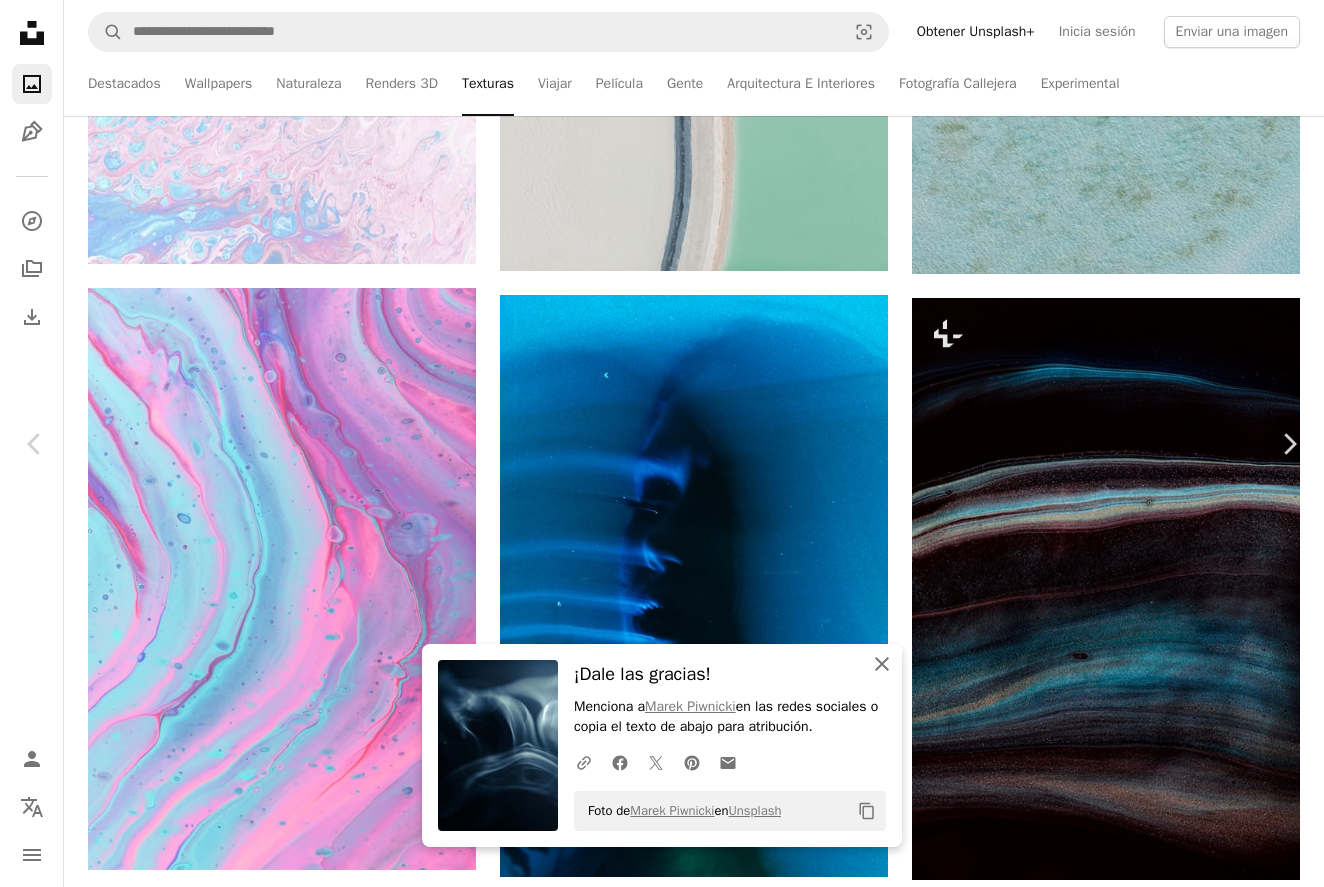 click 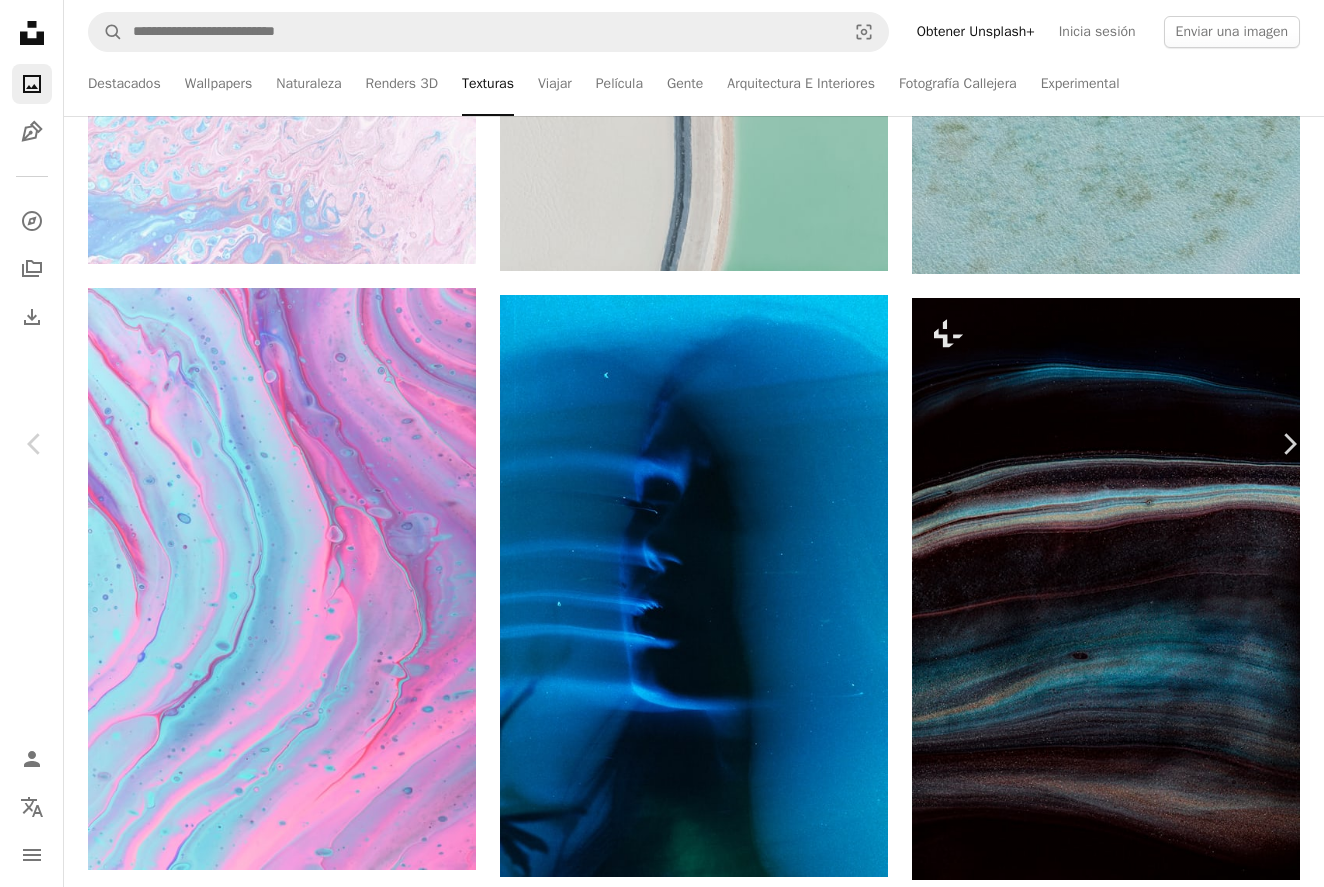scroll, scrollTop: 28479, scrollLeft: 0, axis: vertical 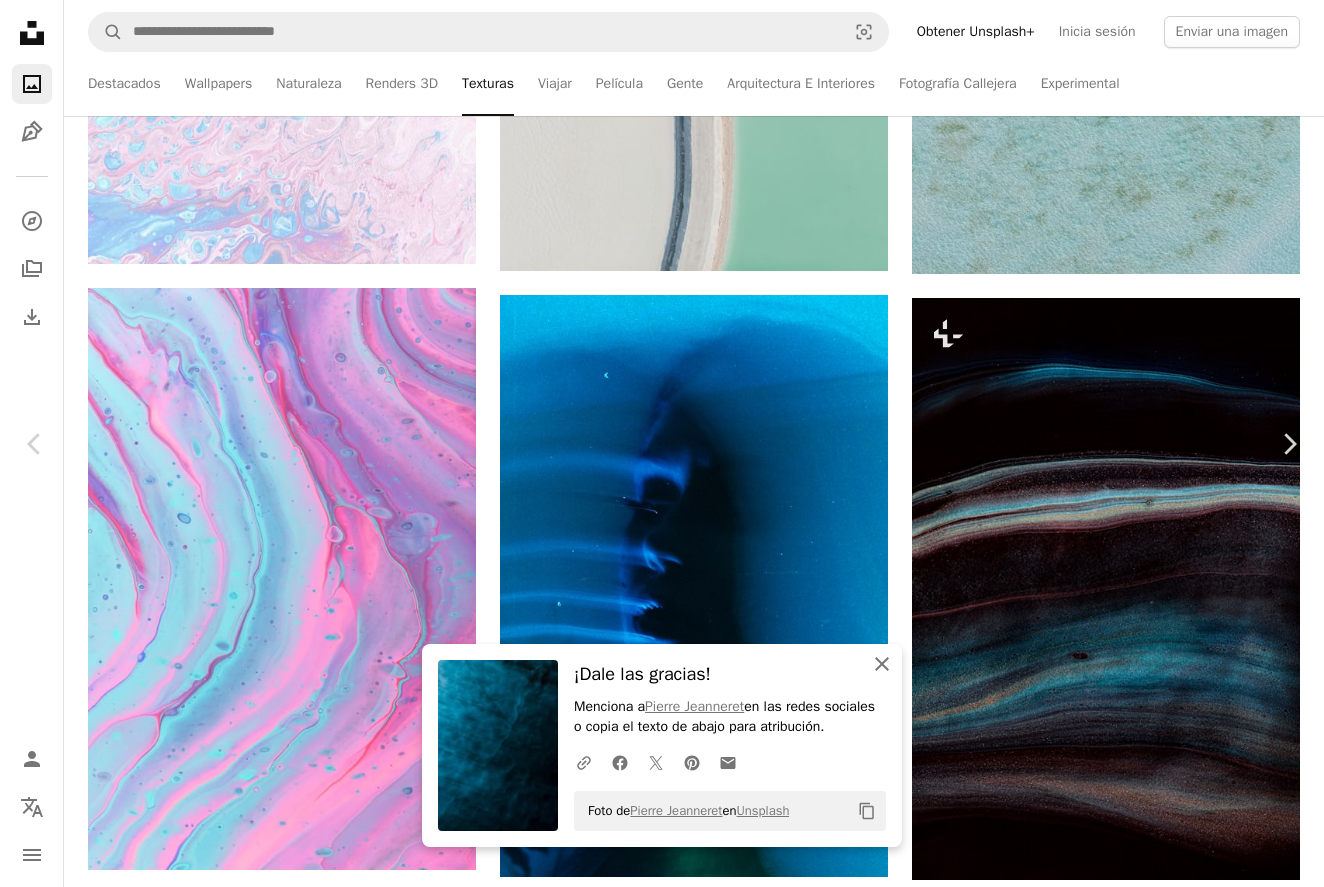 click 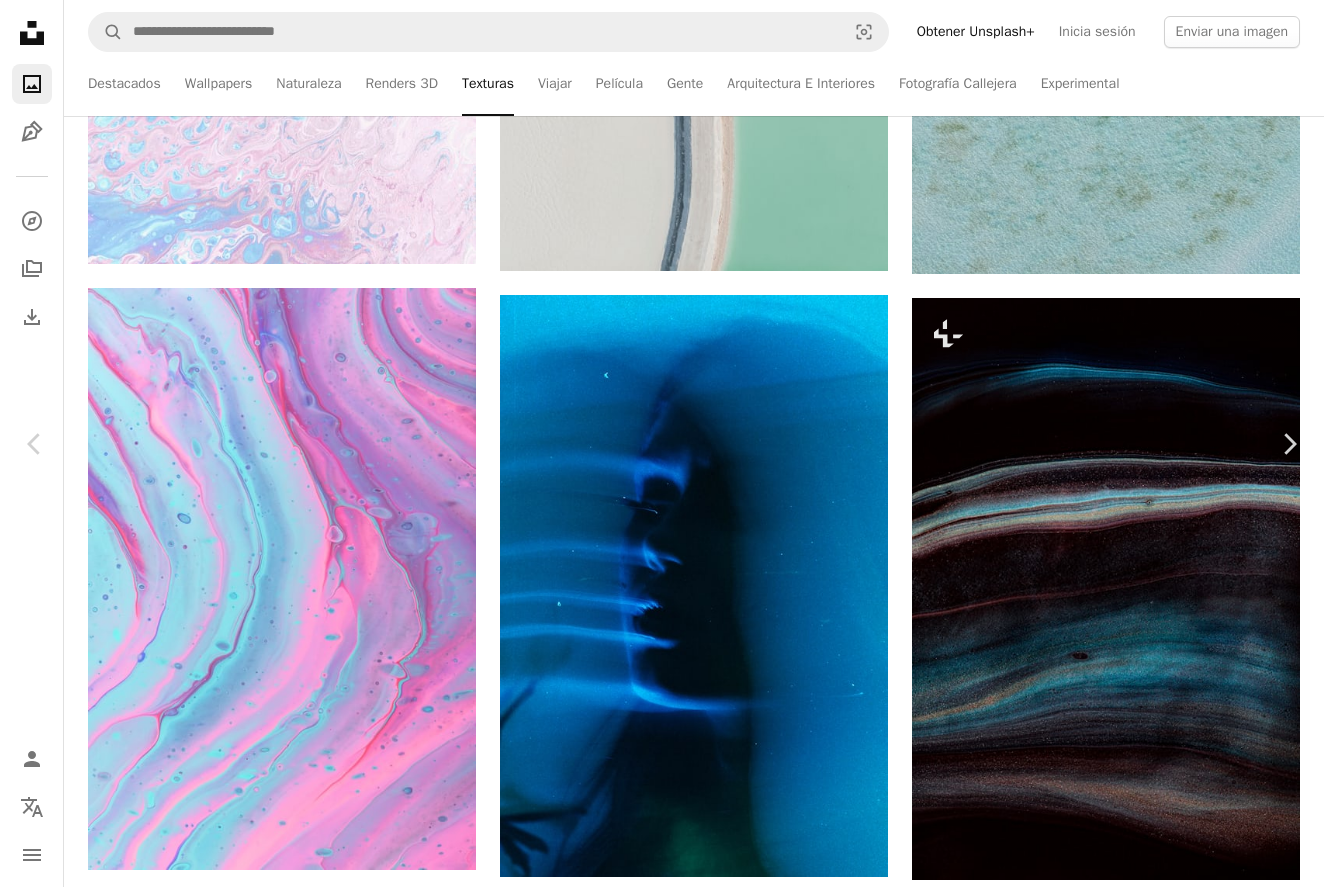scroll, scrollTop: 35800, scrollLeft: 0, axis: vertical 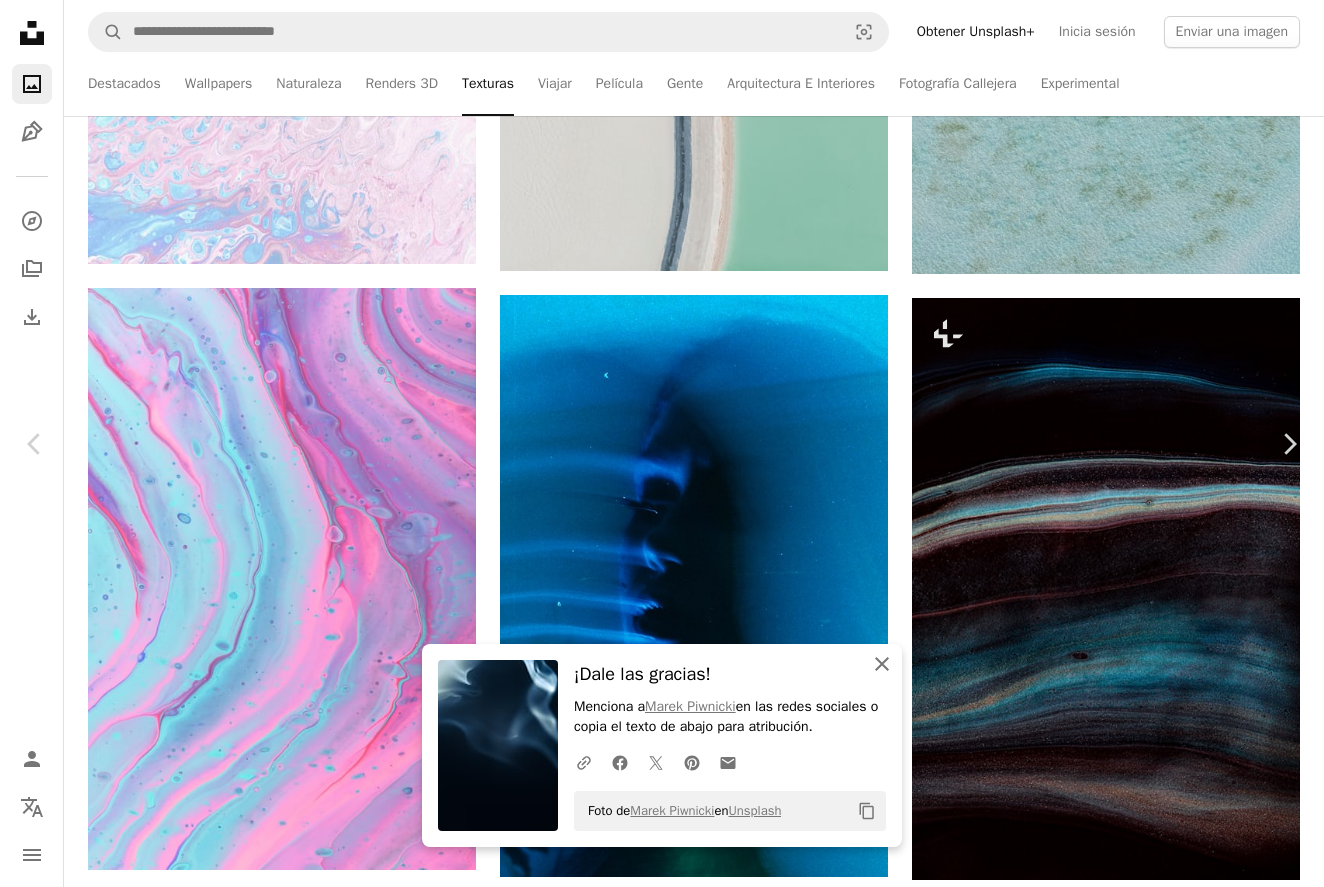 click 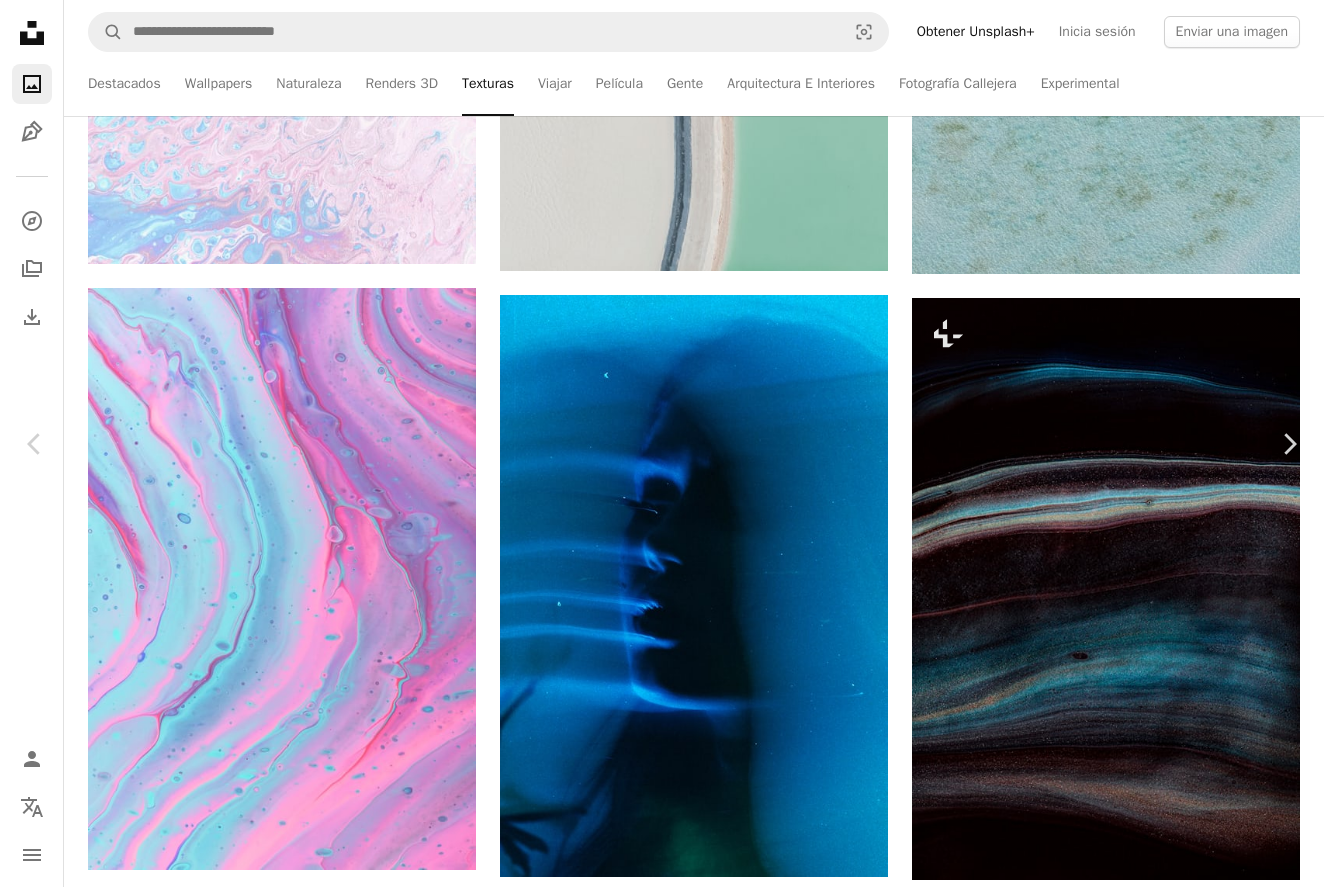 scroll, scrollTop: 36351, scrollLeft: 0, axis: vertical 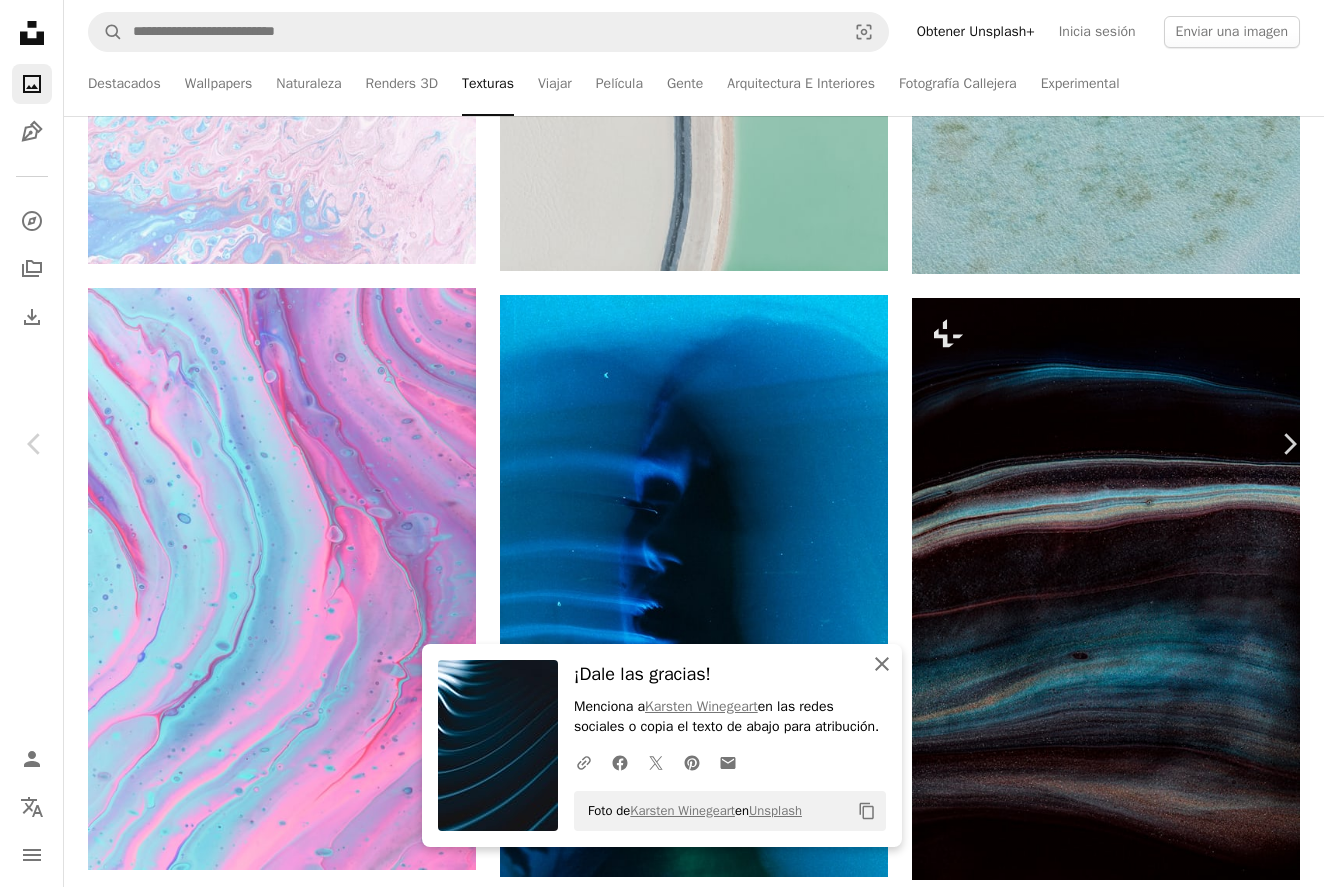 click 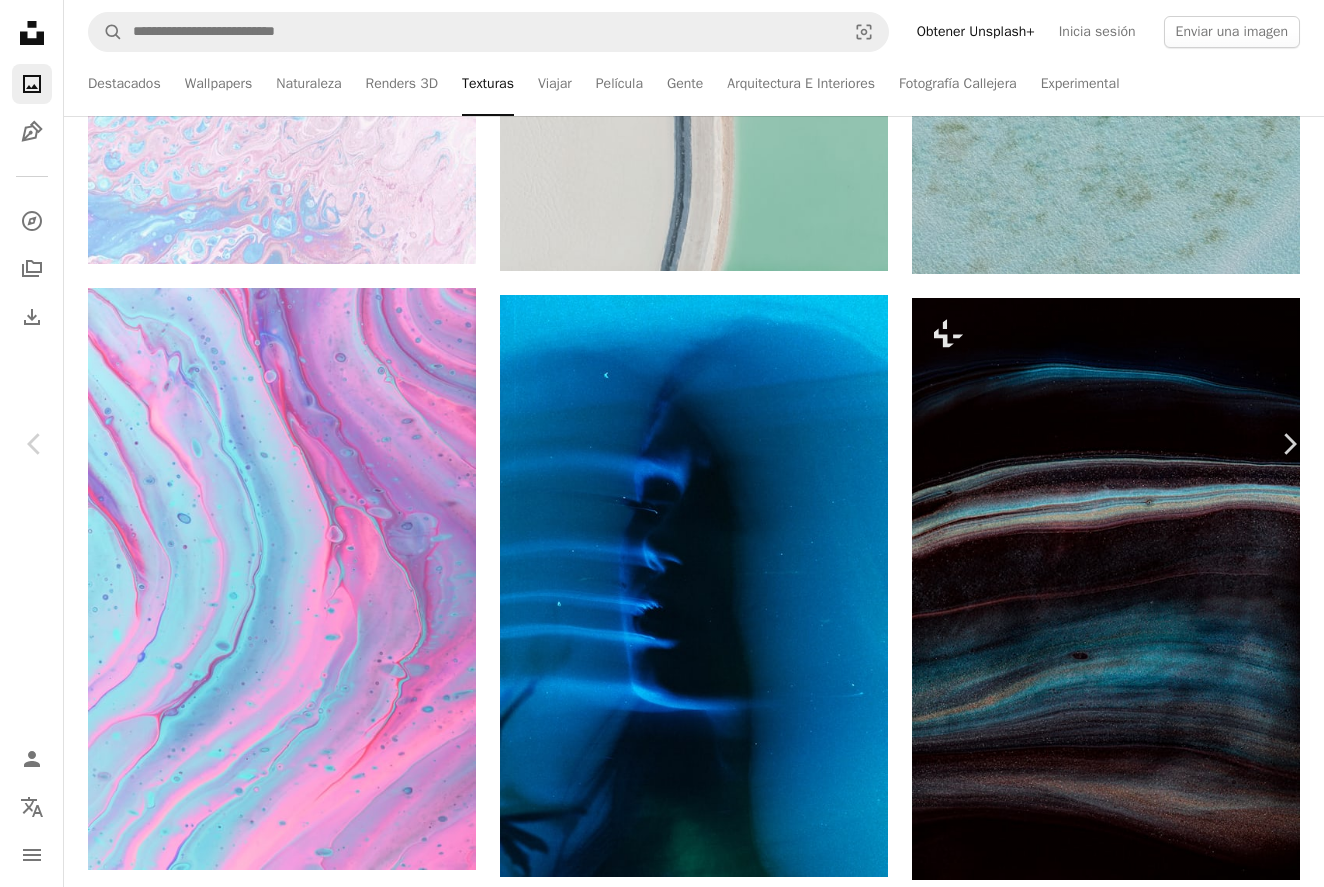 scroll, scrollTop: 37953, scrollLeft: 0, axis: vertical 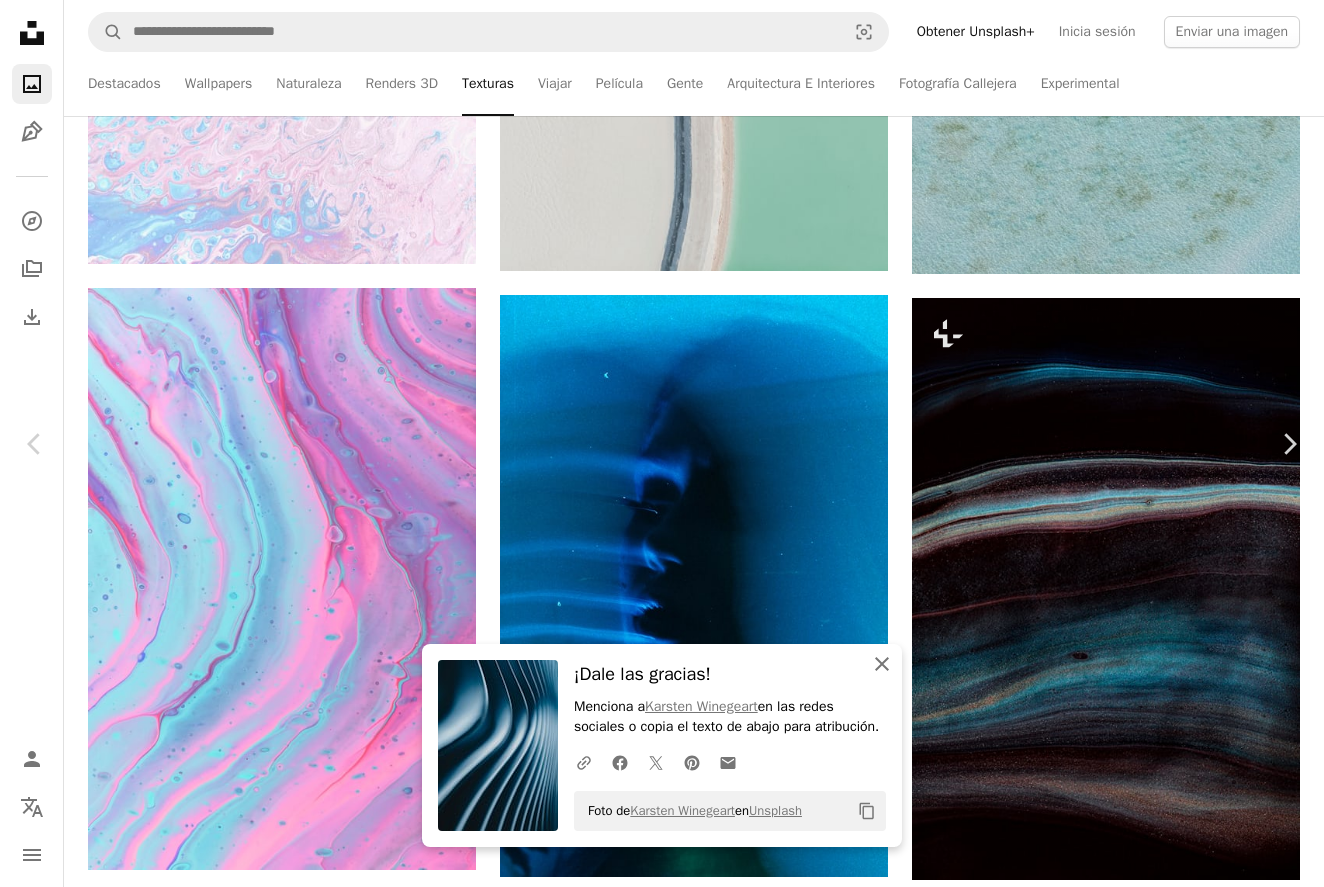 click 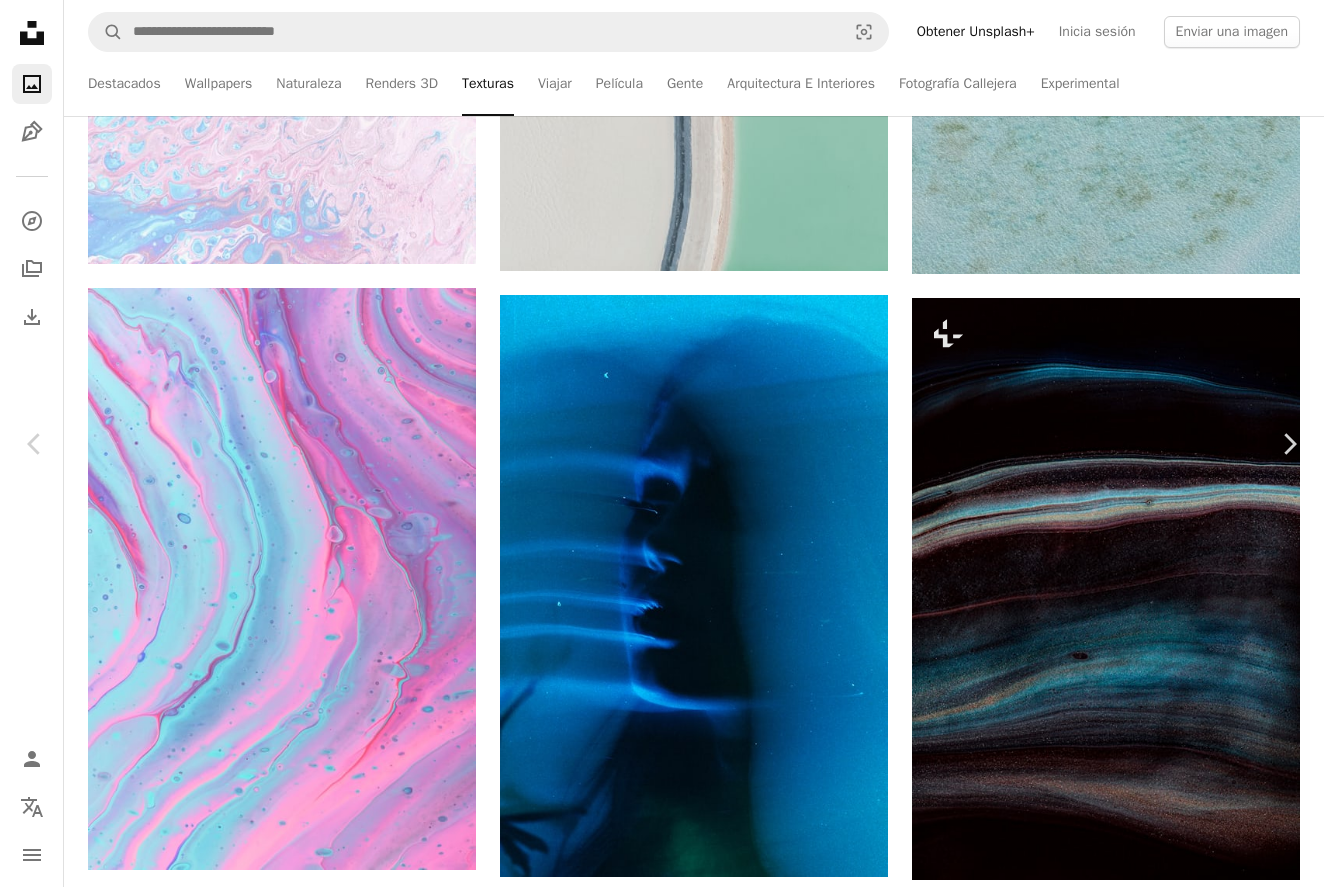 scroll, scrollTop: 49600, scrollLeft: 0, axis: vertical 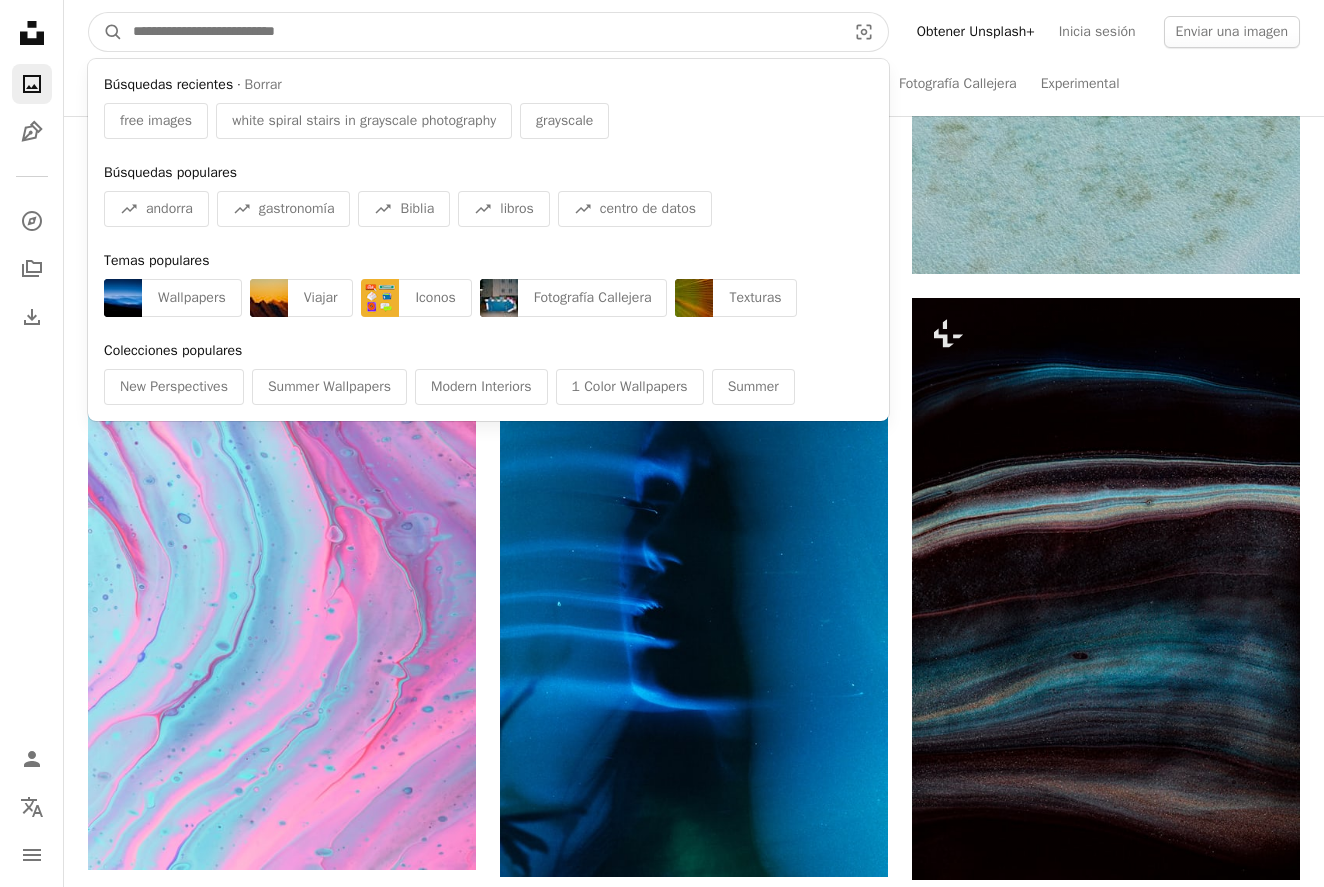 click at bounding box center (481, 32) 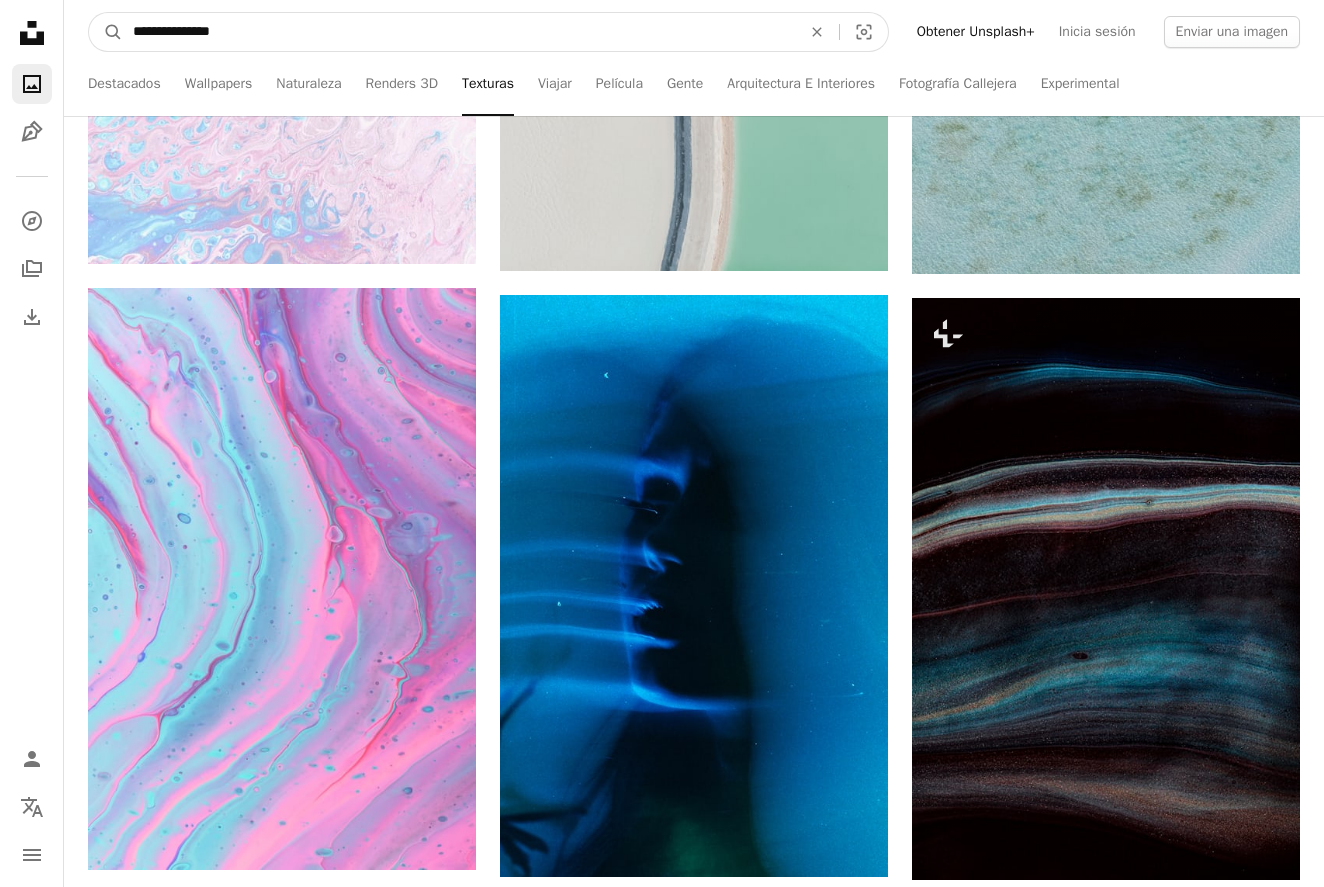 type on "**********" 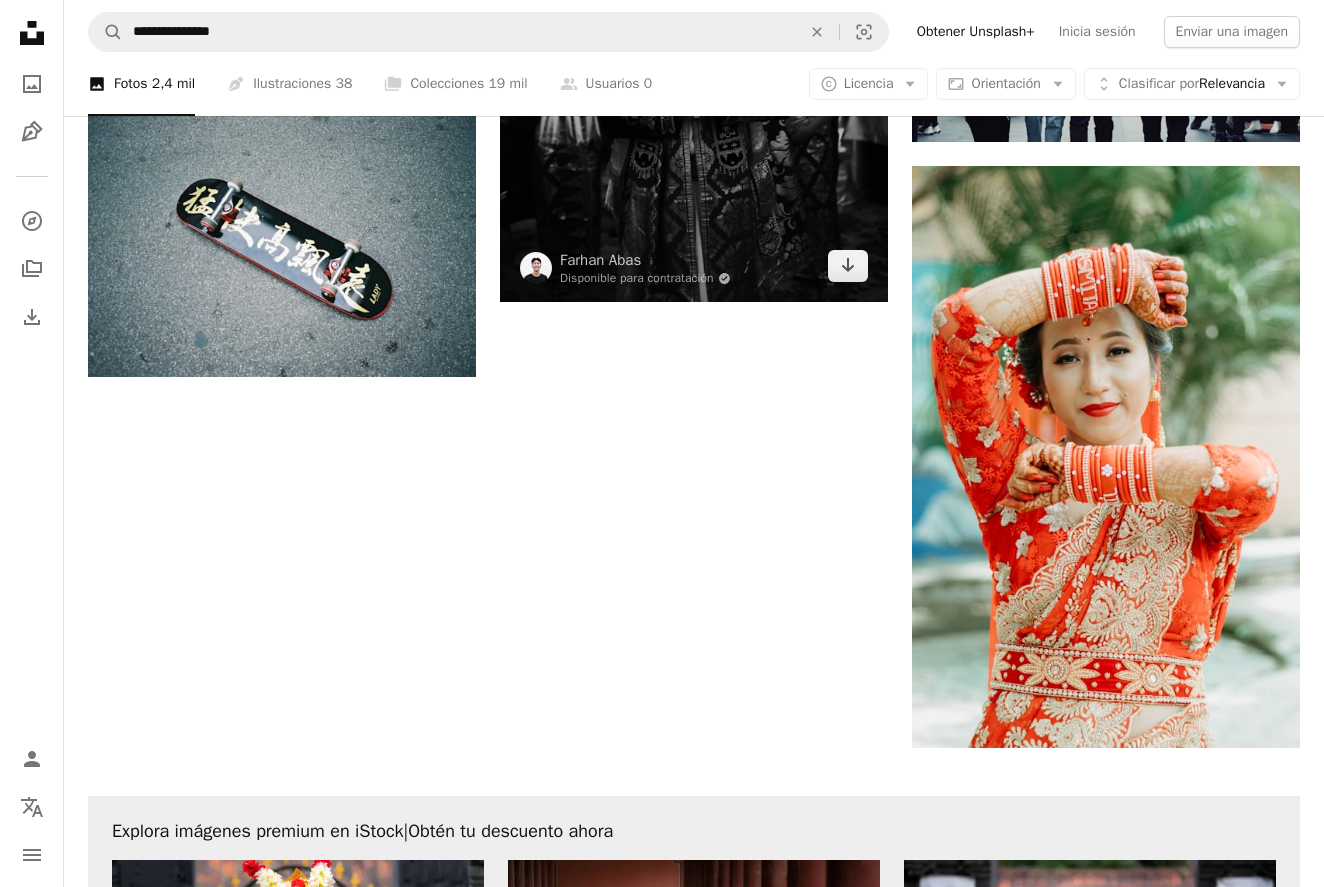scroll, scrollTop: 3555, scrollLeft: 0, axis: vertical 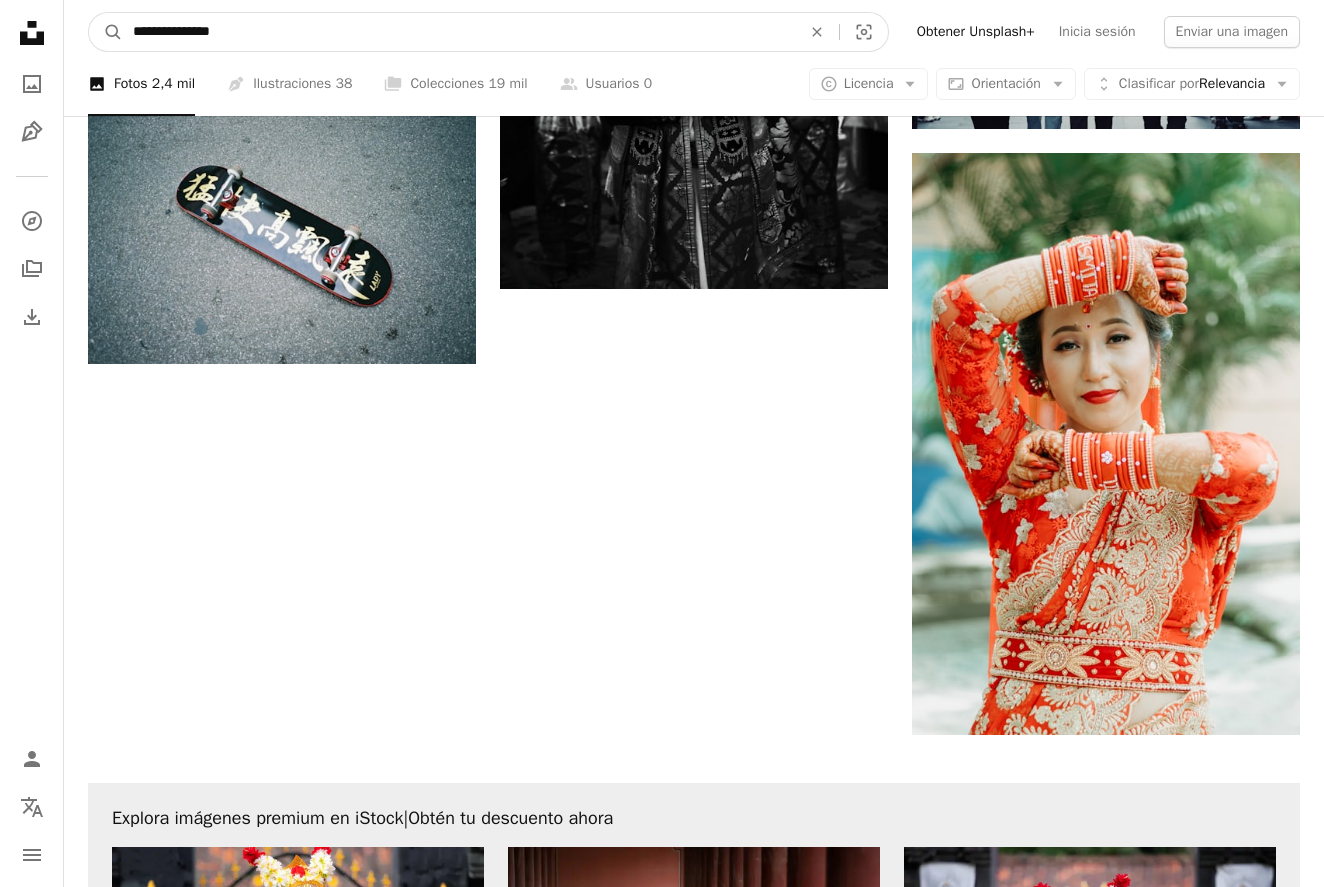 click on "**********" at bounding box center (459, 32) 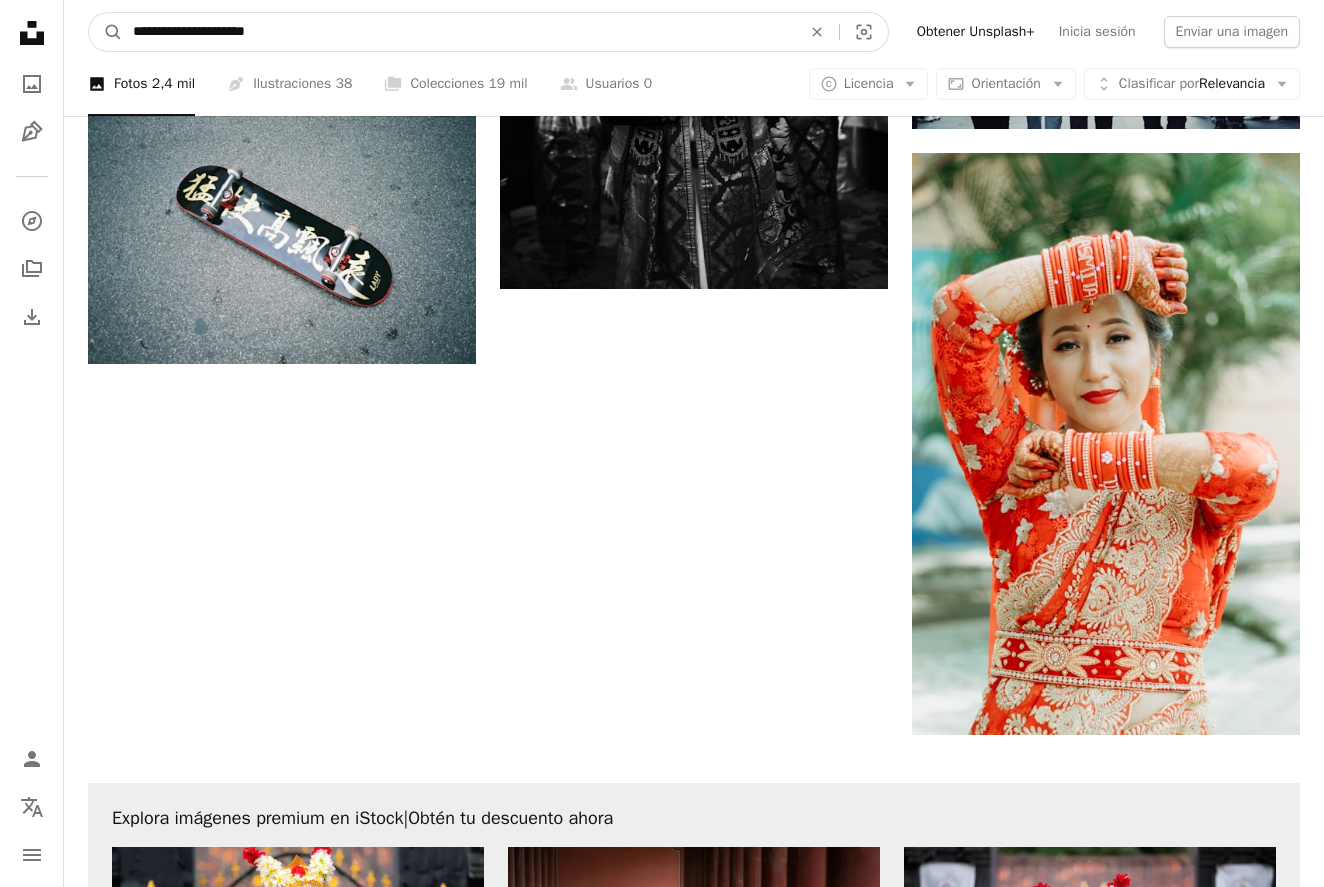 type on "**********" 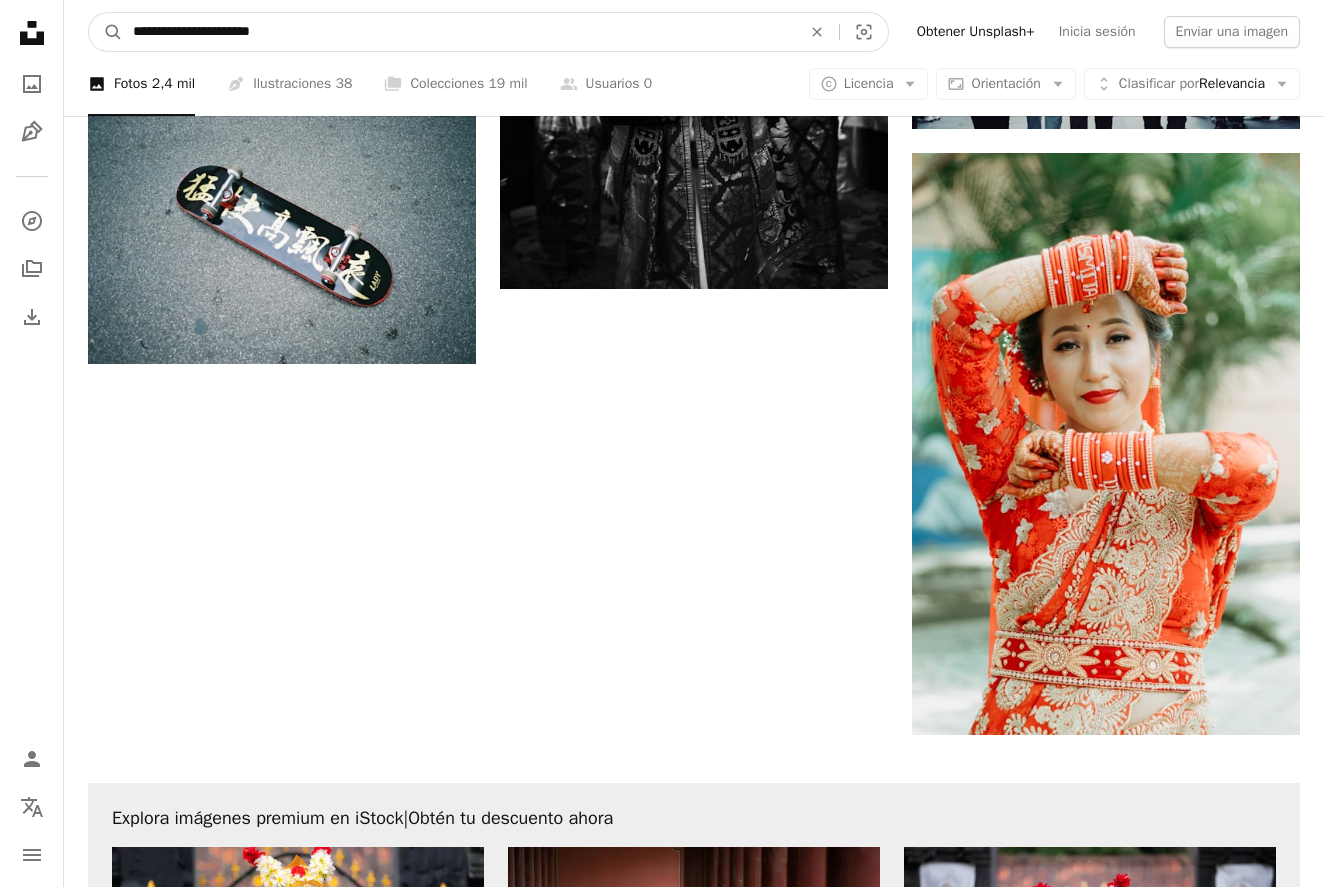 click on "A magnifying glass" at bounding box center [106, 32] 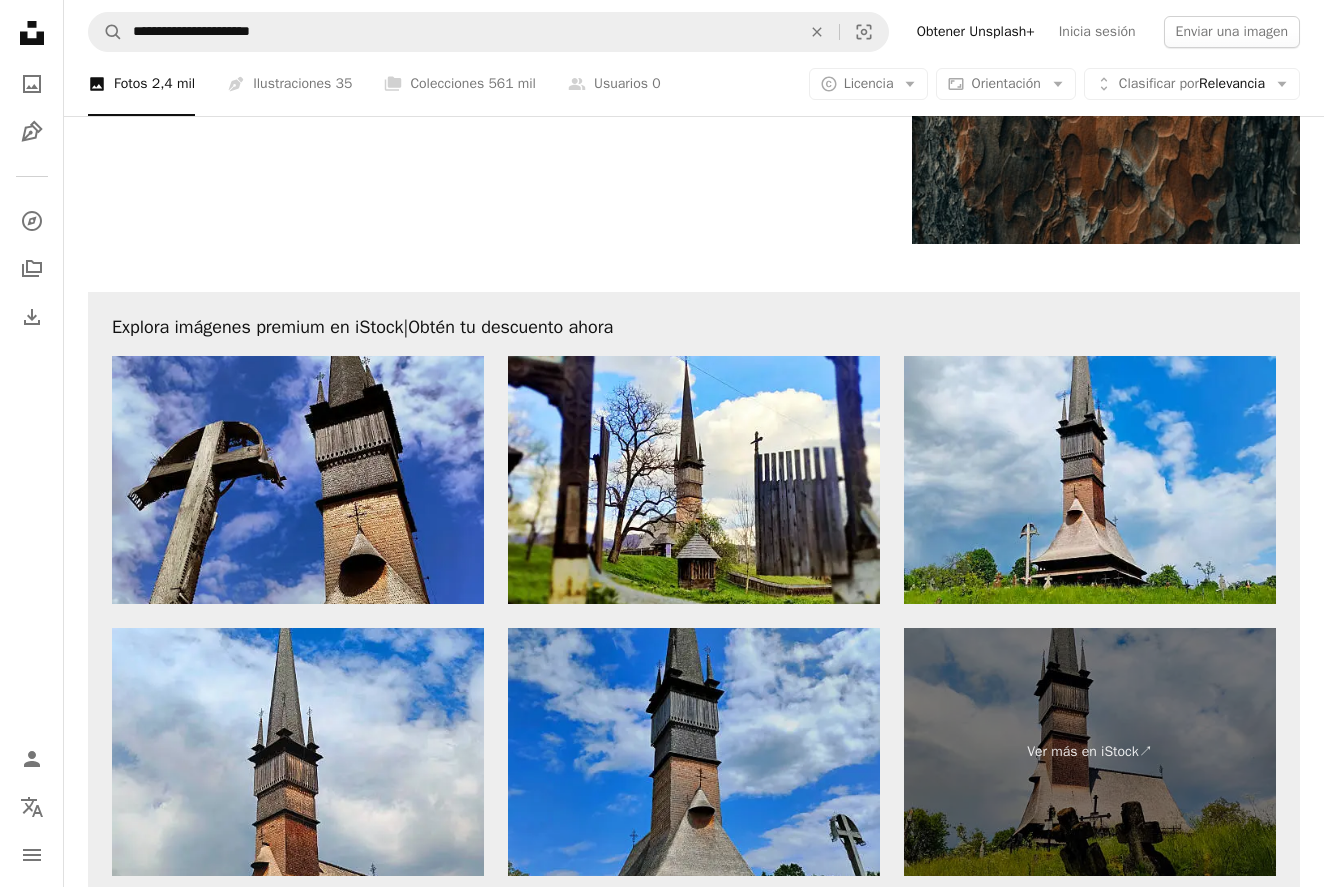scroll, scrollTop: 3790, scrollLeft: 0, axis: vertical 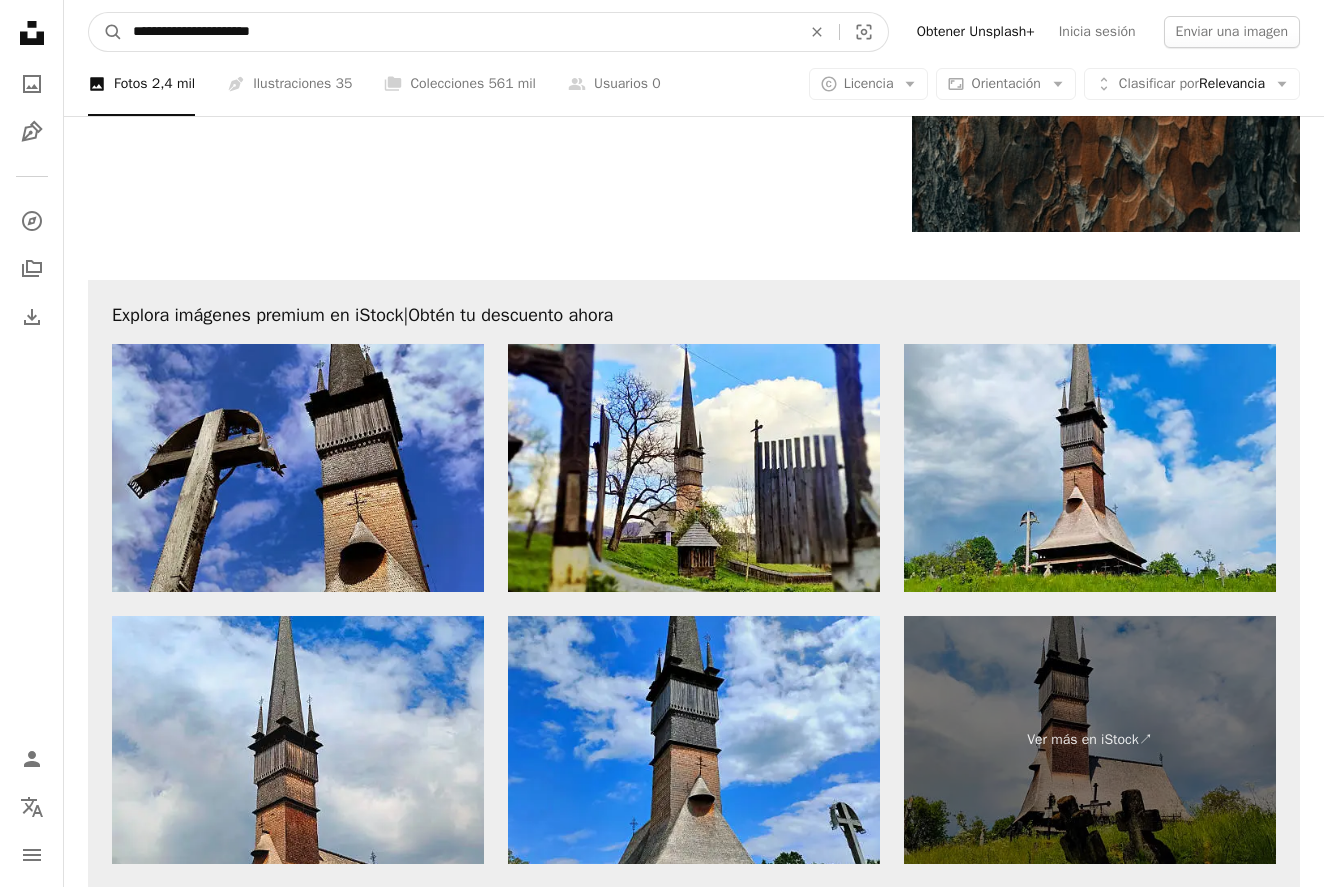 click on "**********" at bounding box center (459, 32) 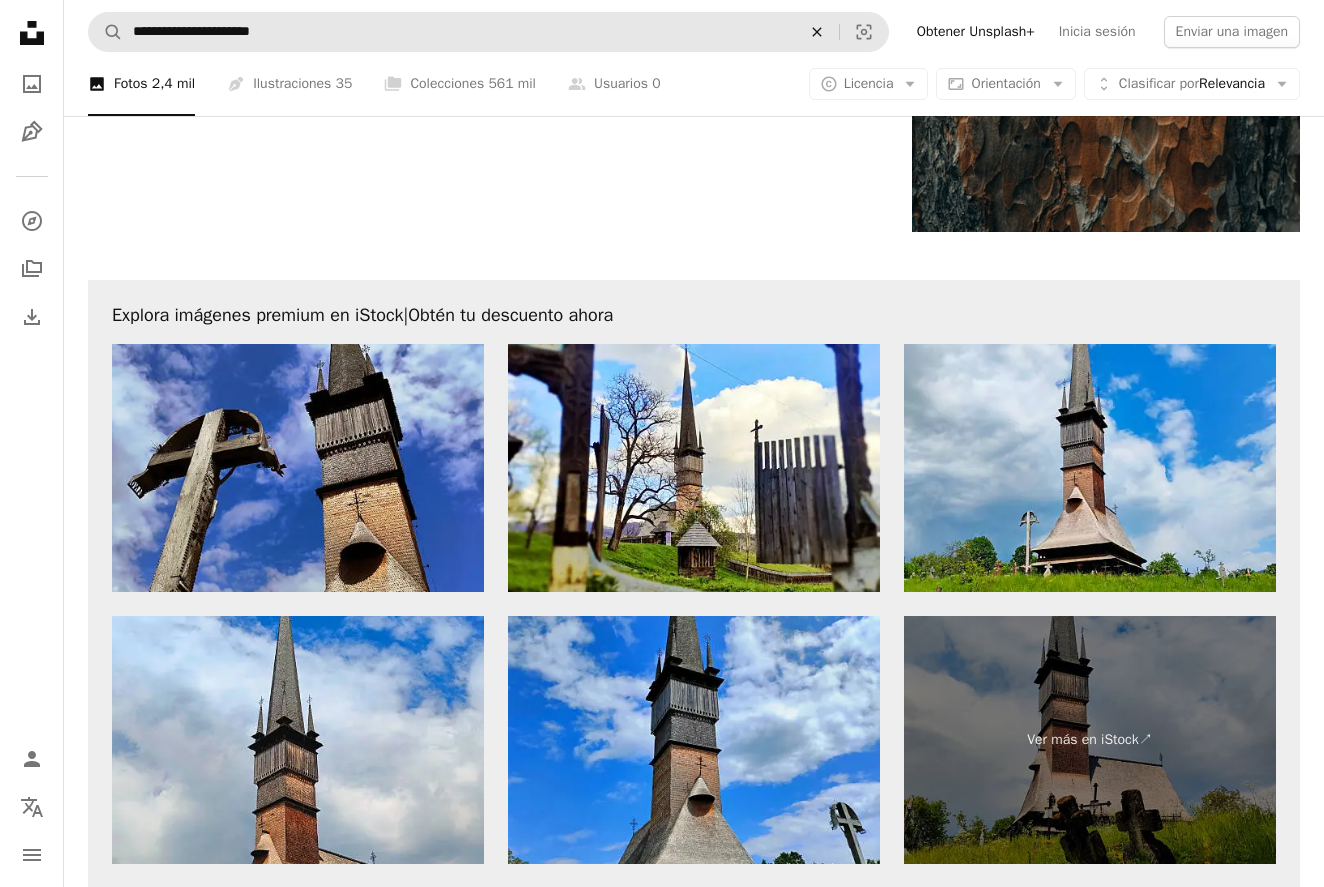 click on "An X shape" 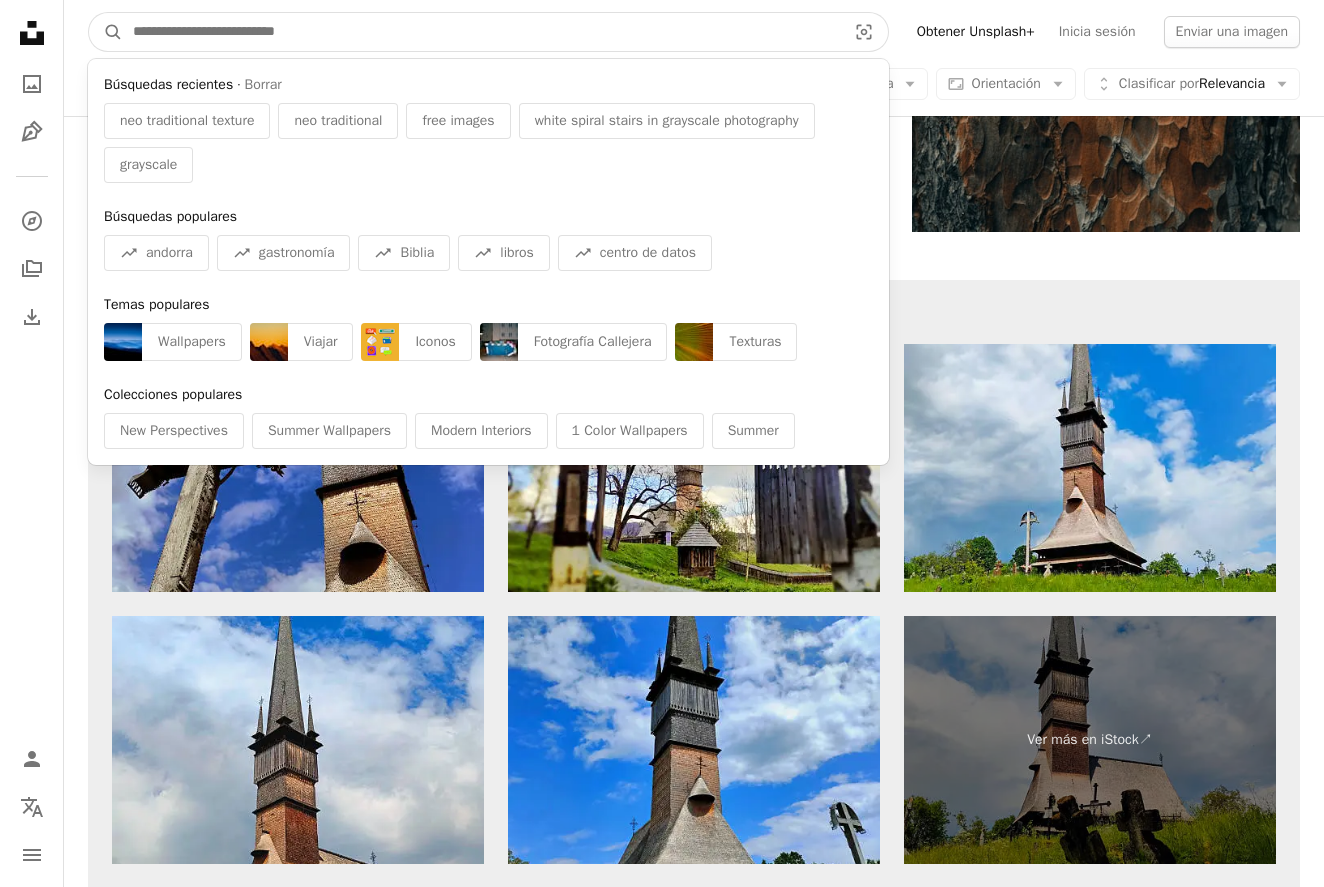 click at bounding box center [481, 32] 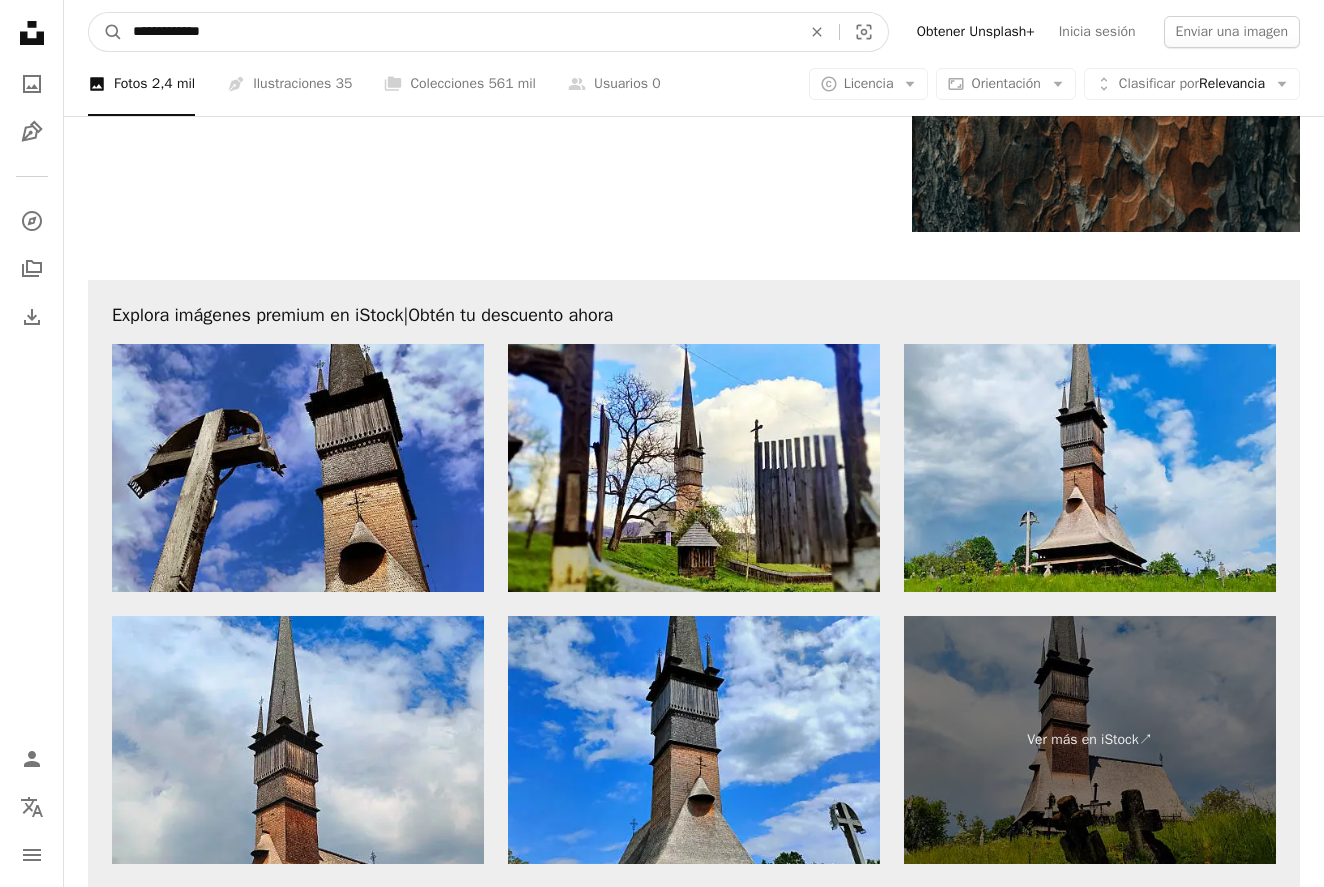 type on "**********" 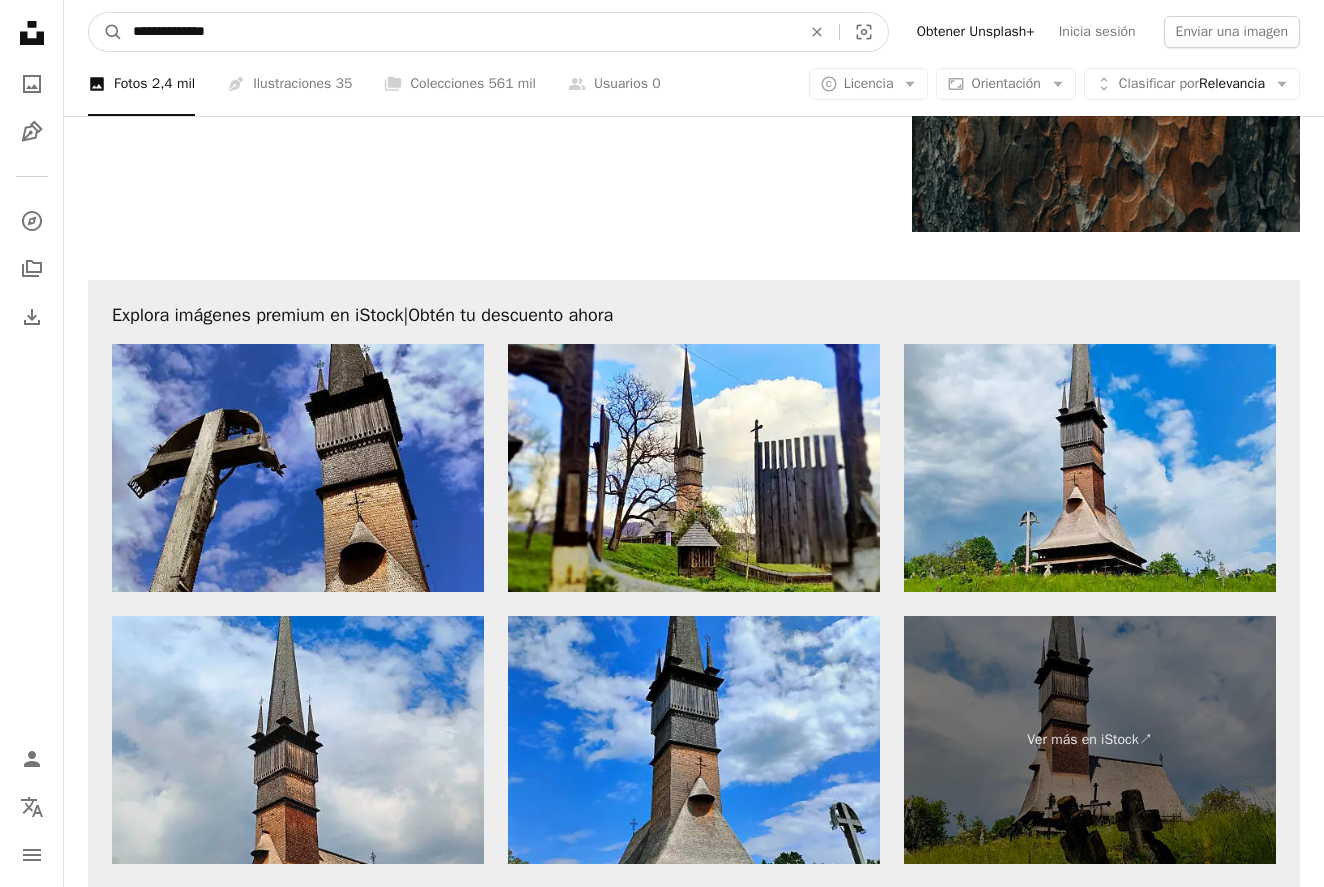 click on "A magnifying glass" at bounding box center [106, 32] 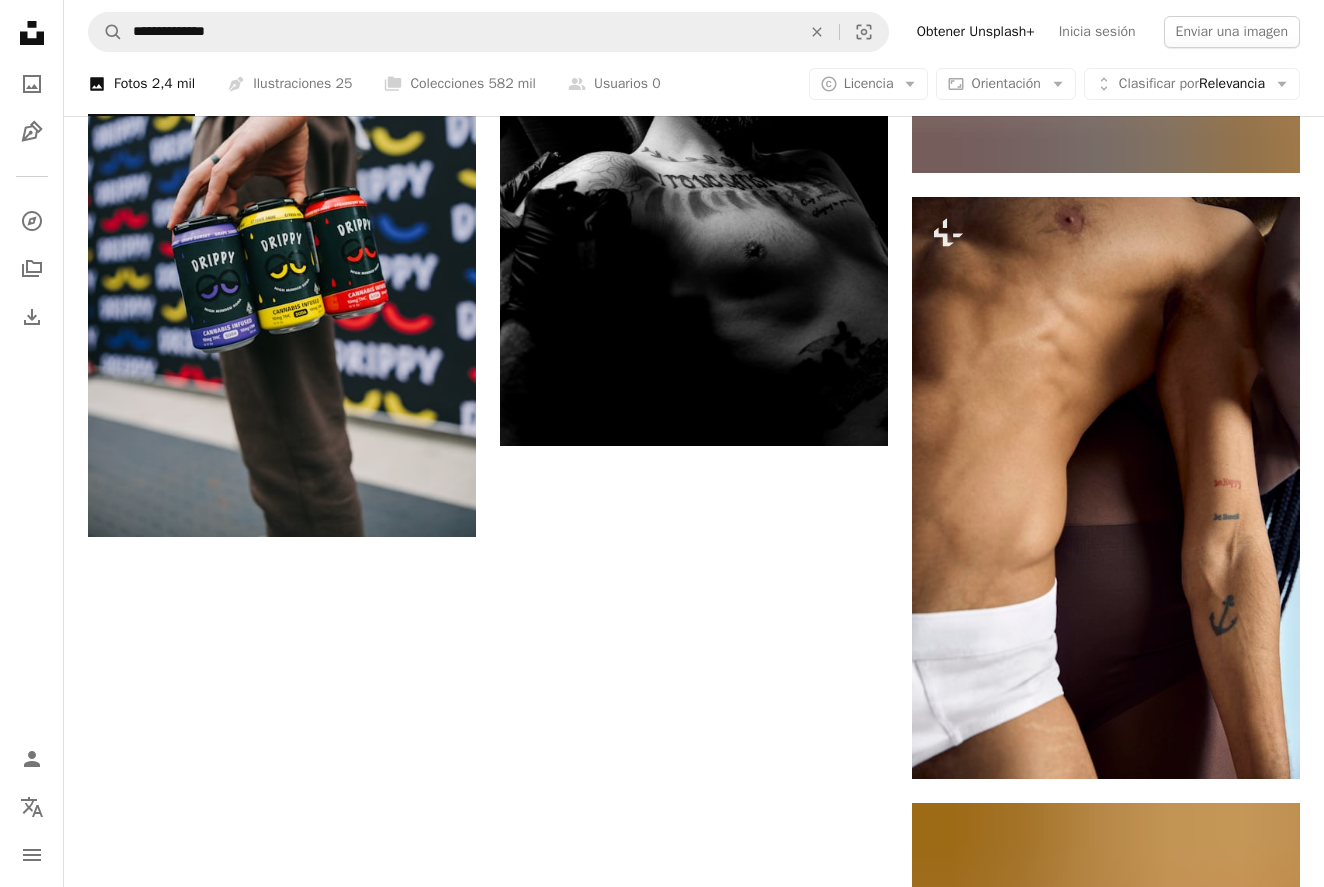 scroll, scrollTop: 2840, scrollLeft: 0, axis: vertical 